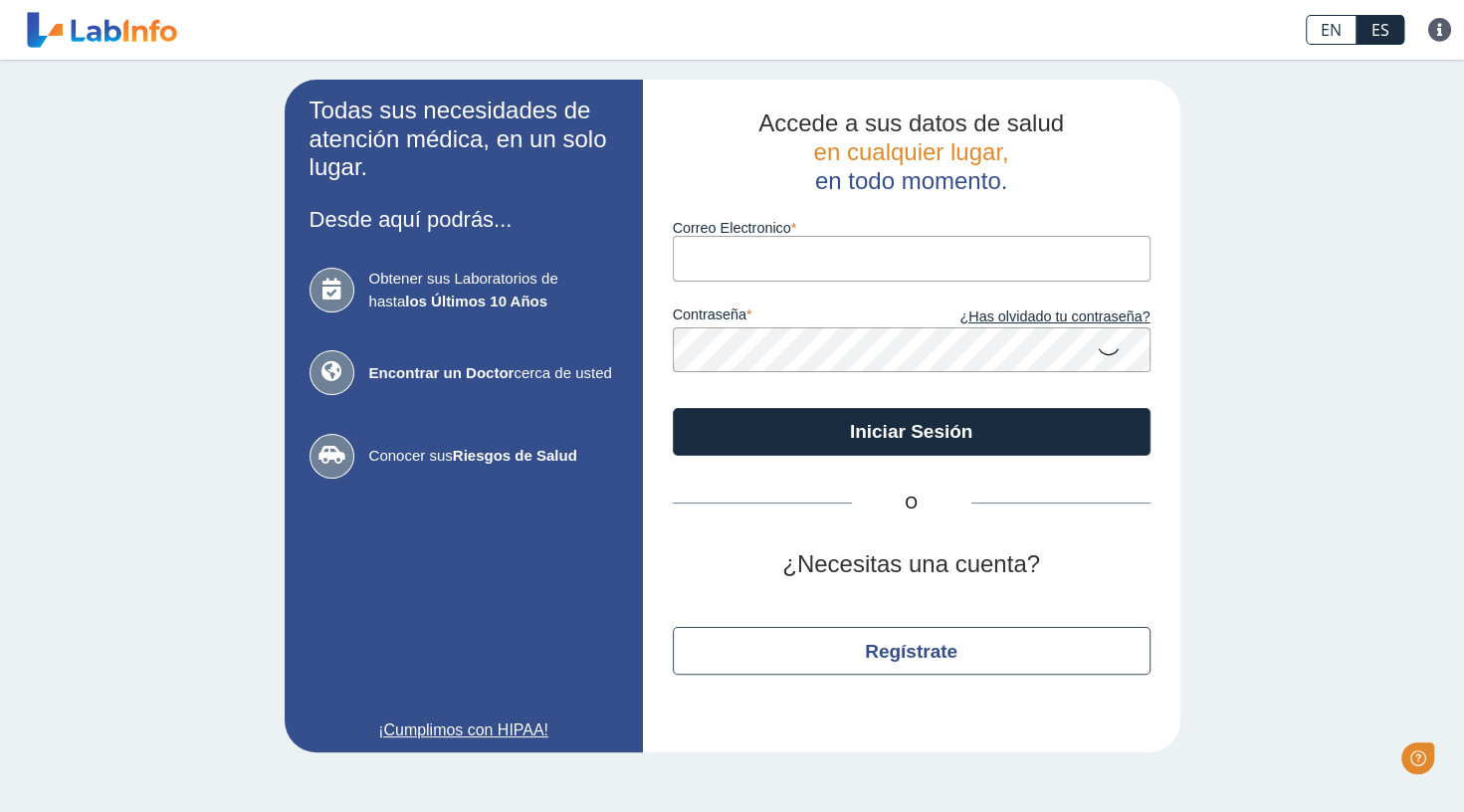 scroll, scrollTop: 0, scrollLeft: 0, axis: both 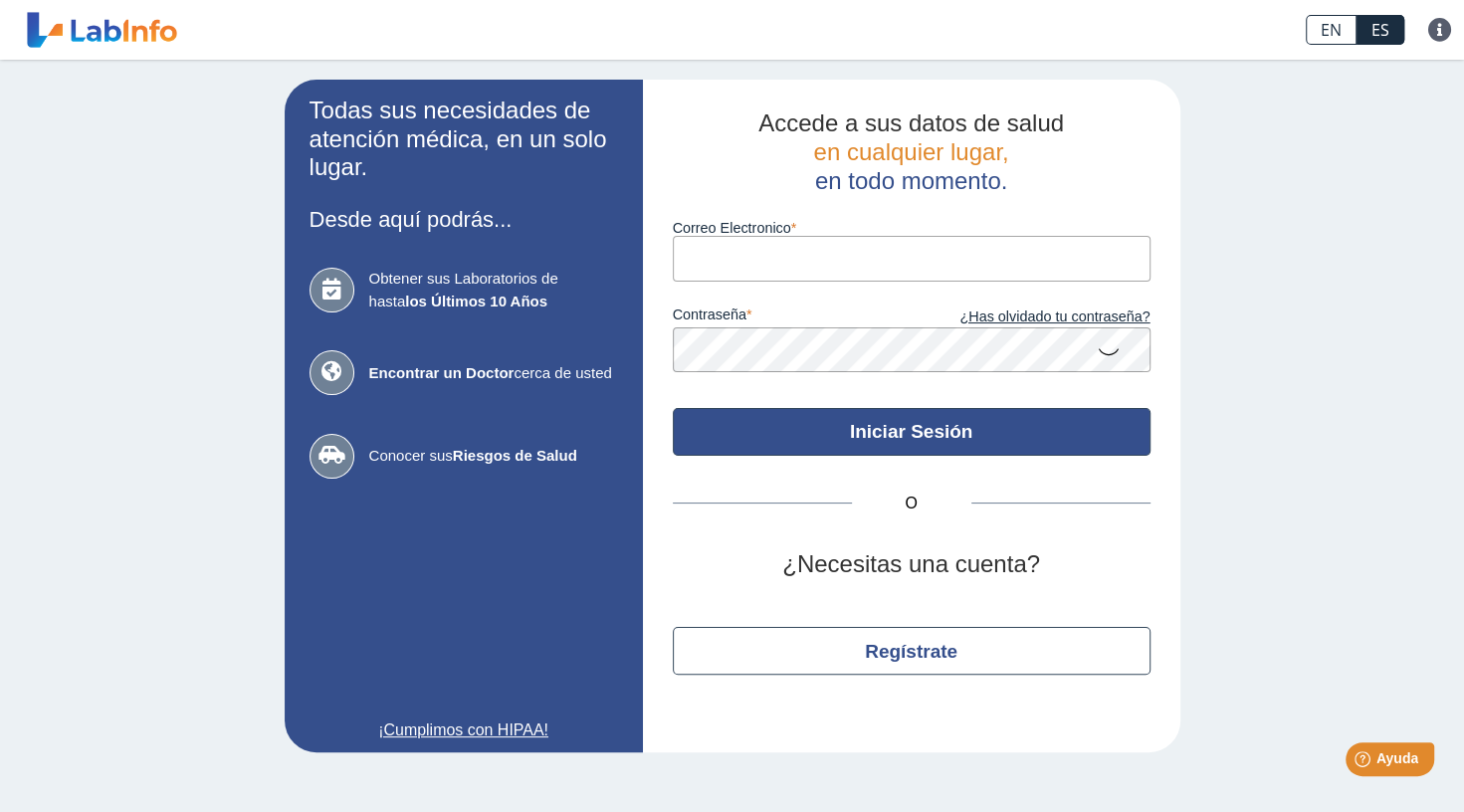 type on "[DOMAIN_NAME][EMAIL_ADDRESS][DOMAIN_NAME]" 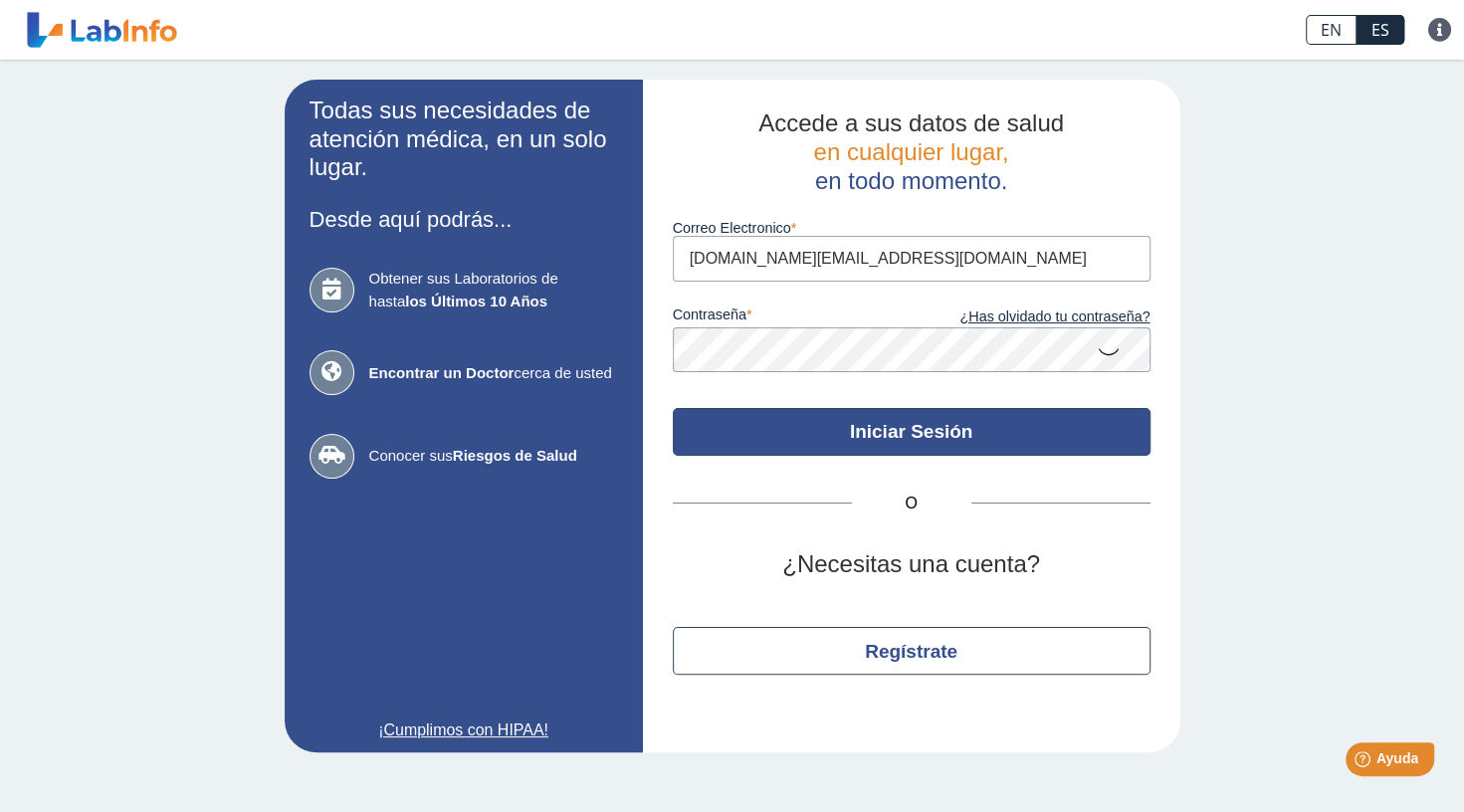 click on "Iniciar Sesión" 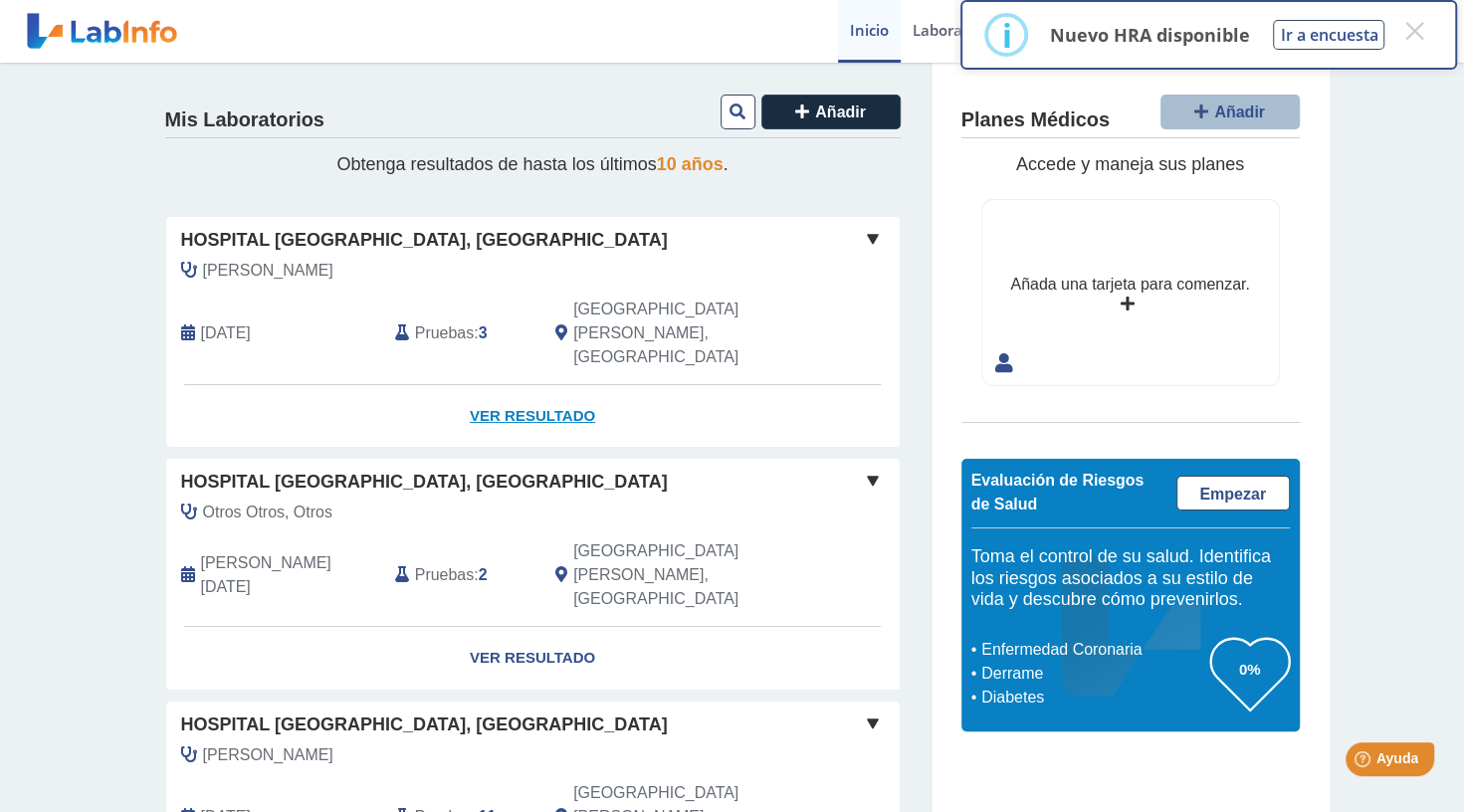 click on "Ver Resultado" 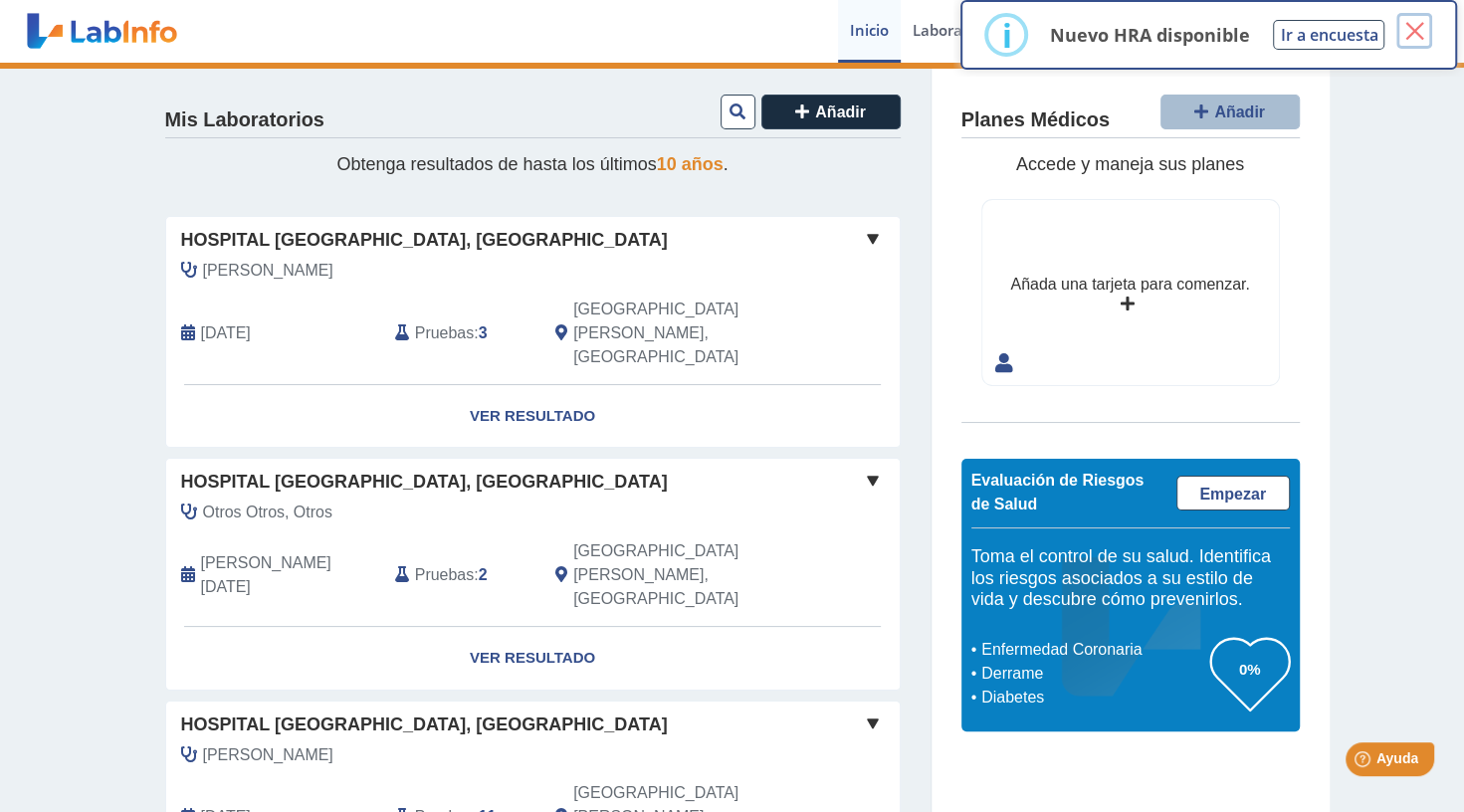 click on "×" at bounding box center (1414, 31) 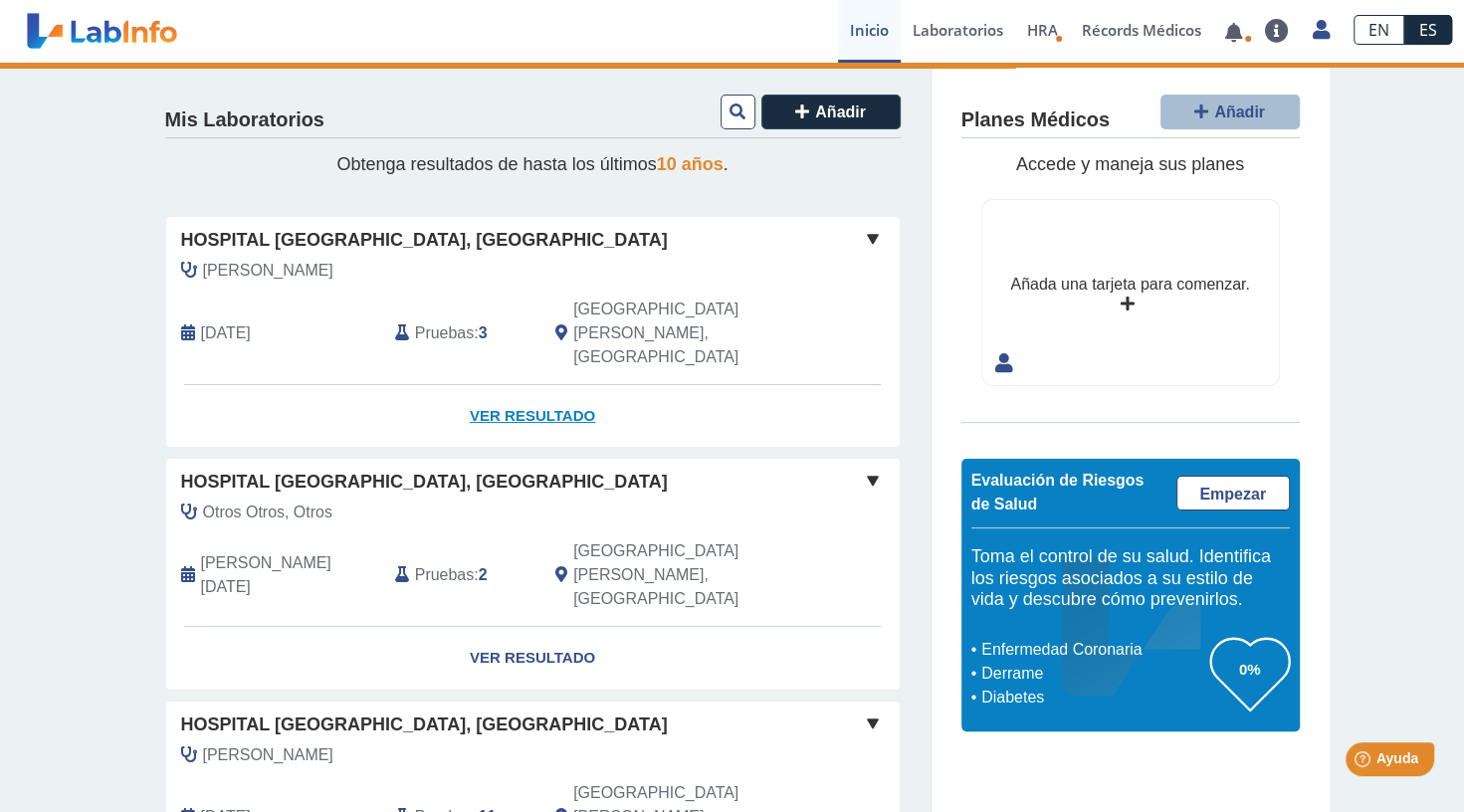 click on "Ver Resultado" 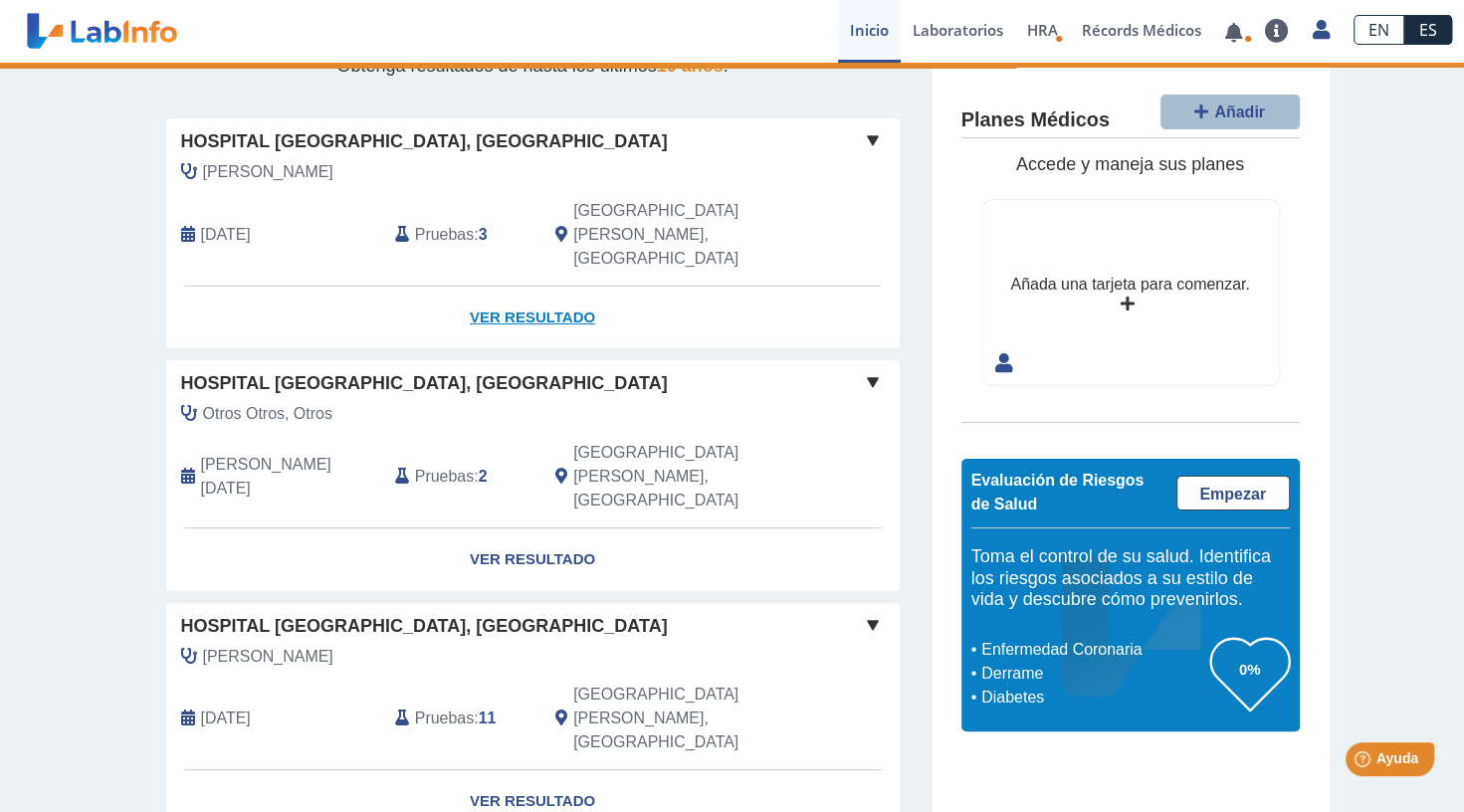 scroll, scrollTop: 199, scrollLeft: 0, axis: vertical 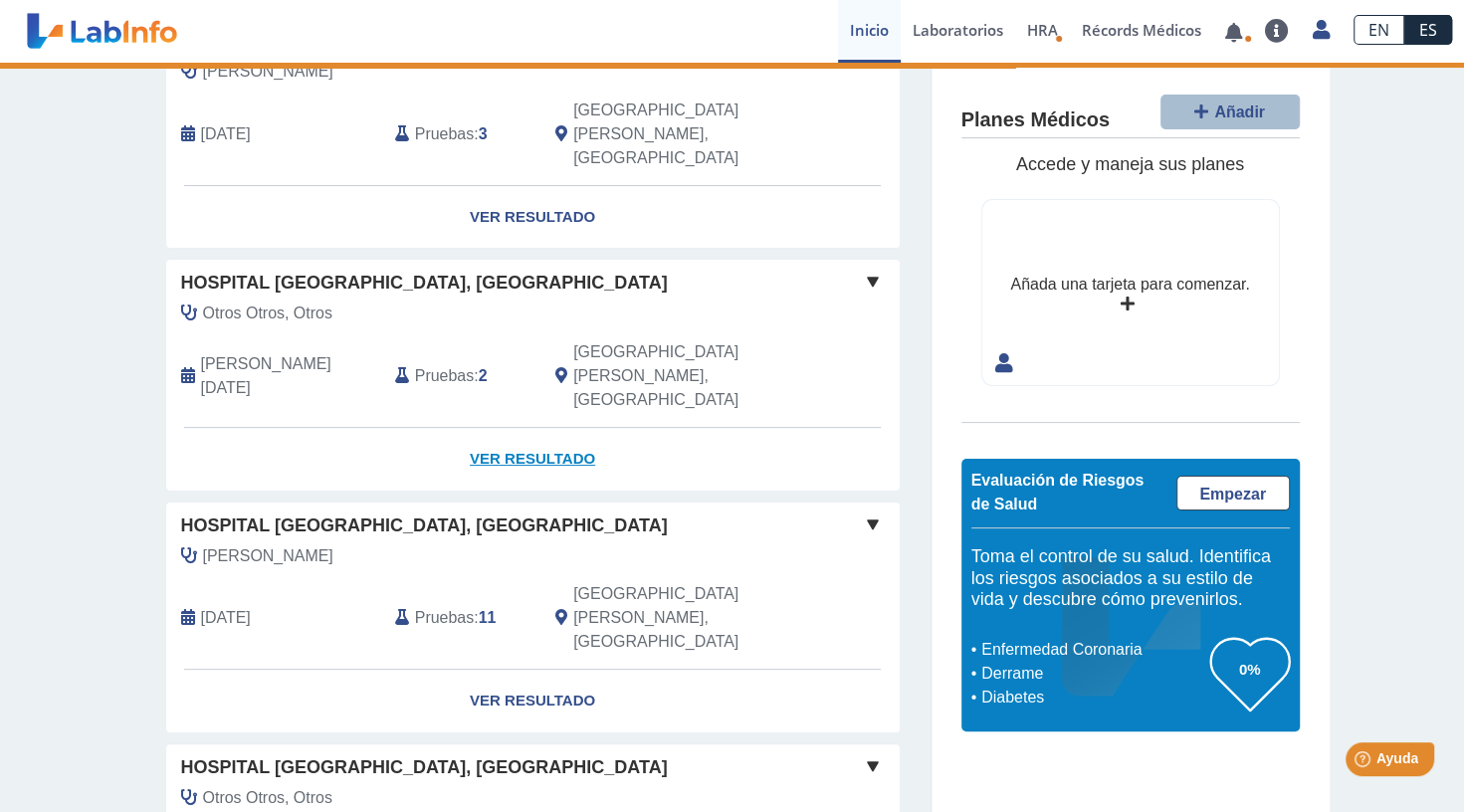 click on "Ver Resultado" 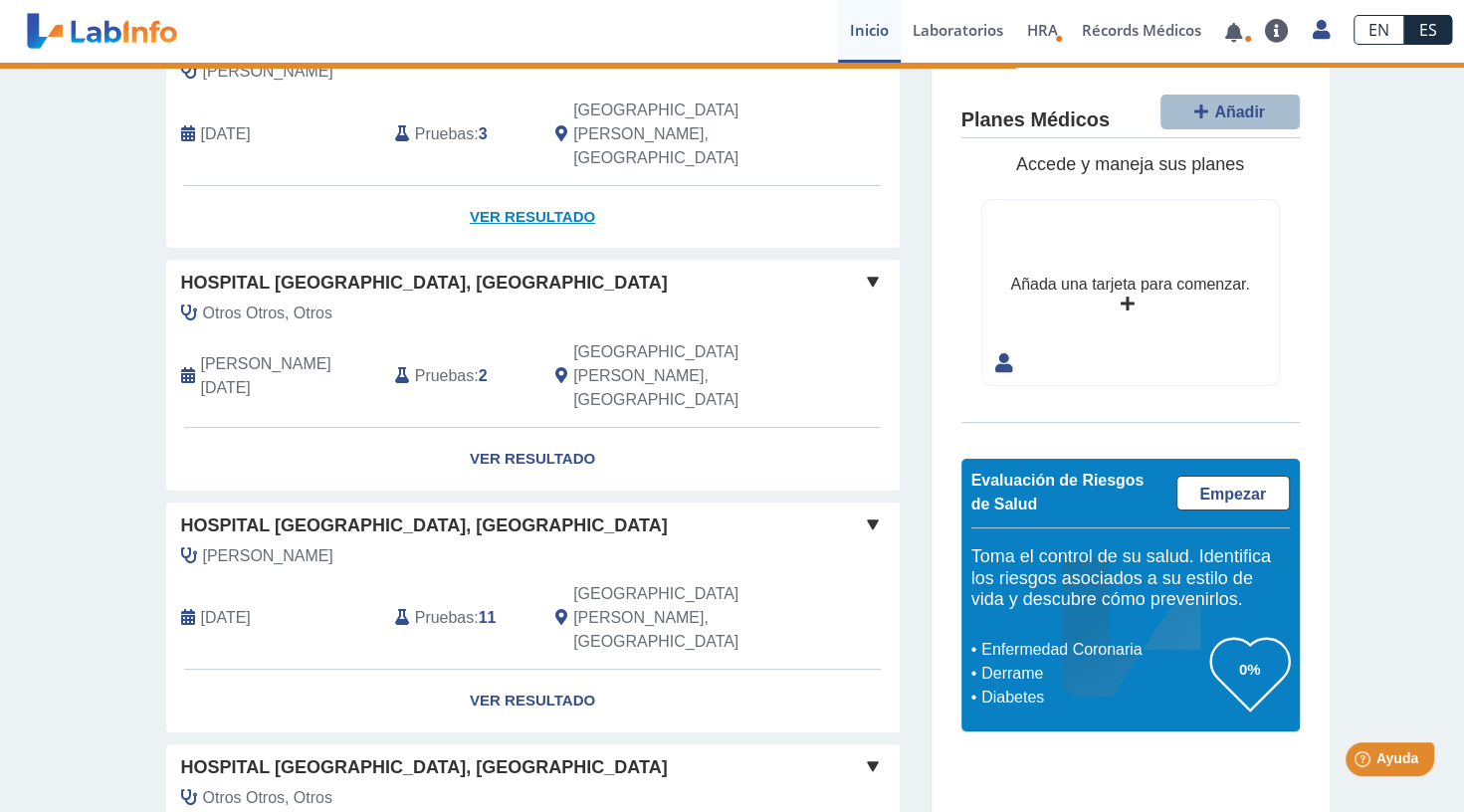 scroll, scrollTop: 0, scrollLeft: 0, axis: both 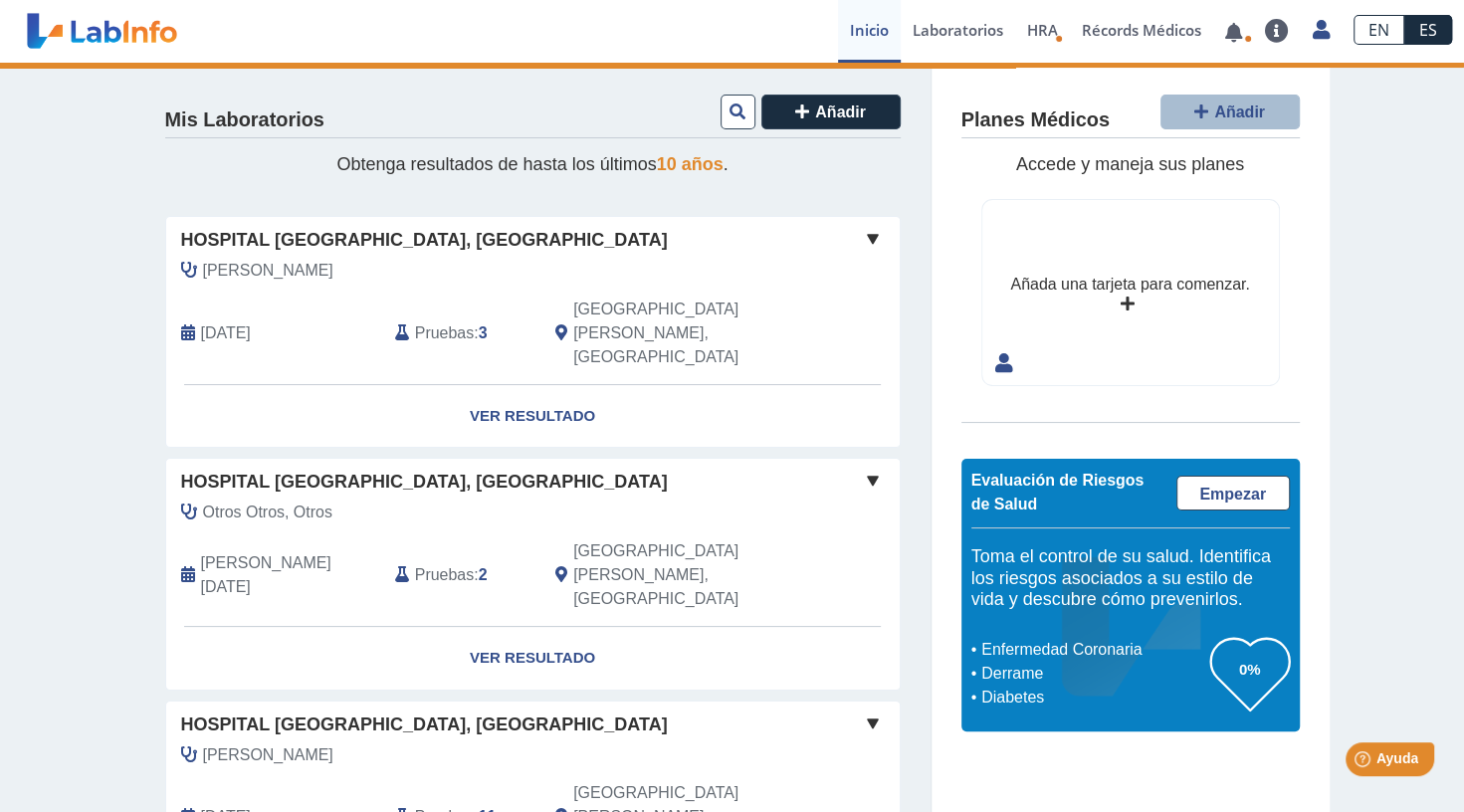 click on "Pruebas" 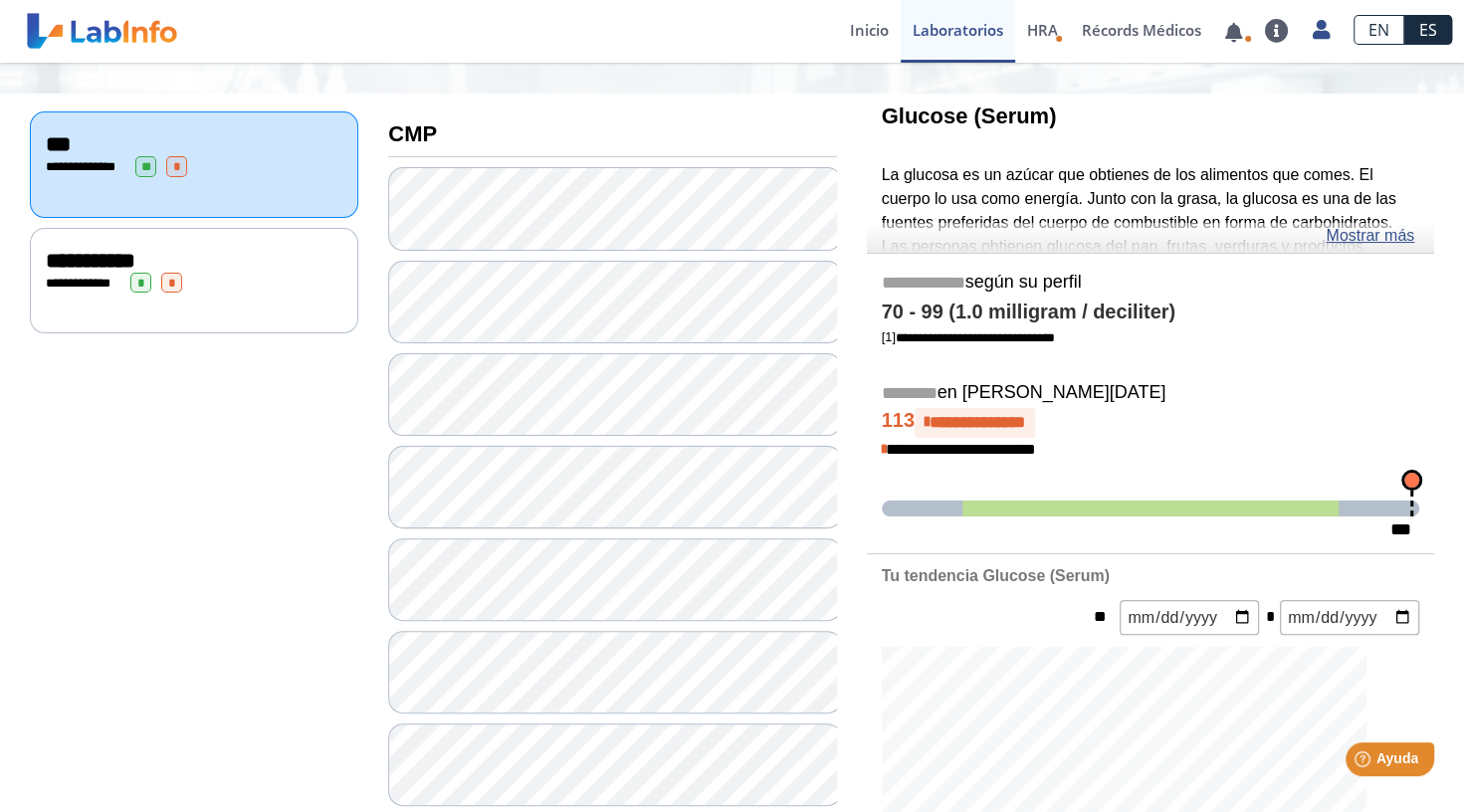 scroll, scrollTop: 0, scrollLeft: 0, axis: both 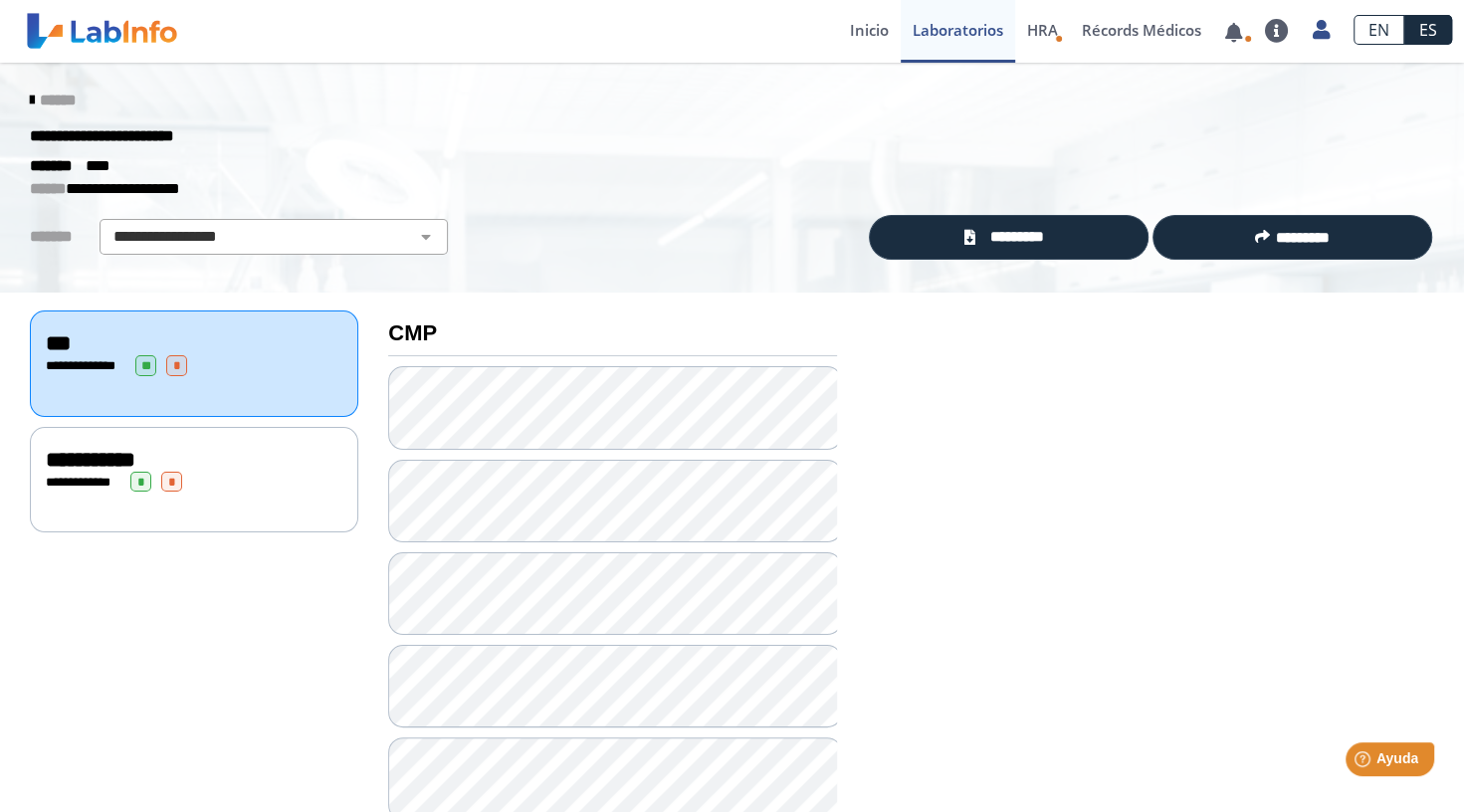 click on "******" 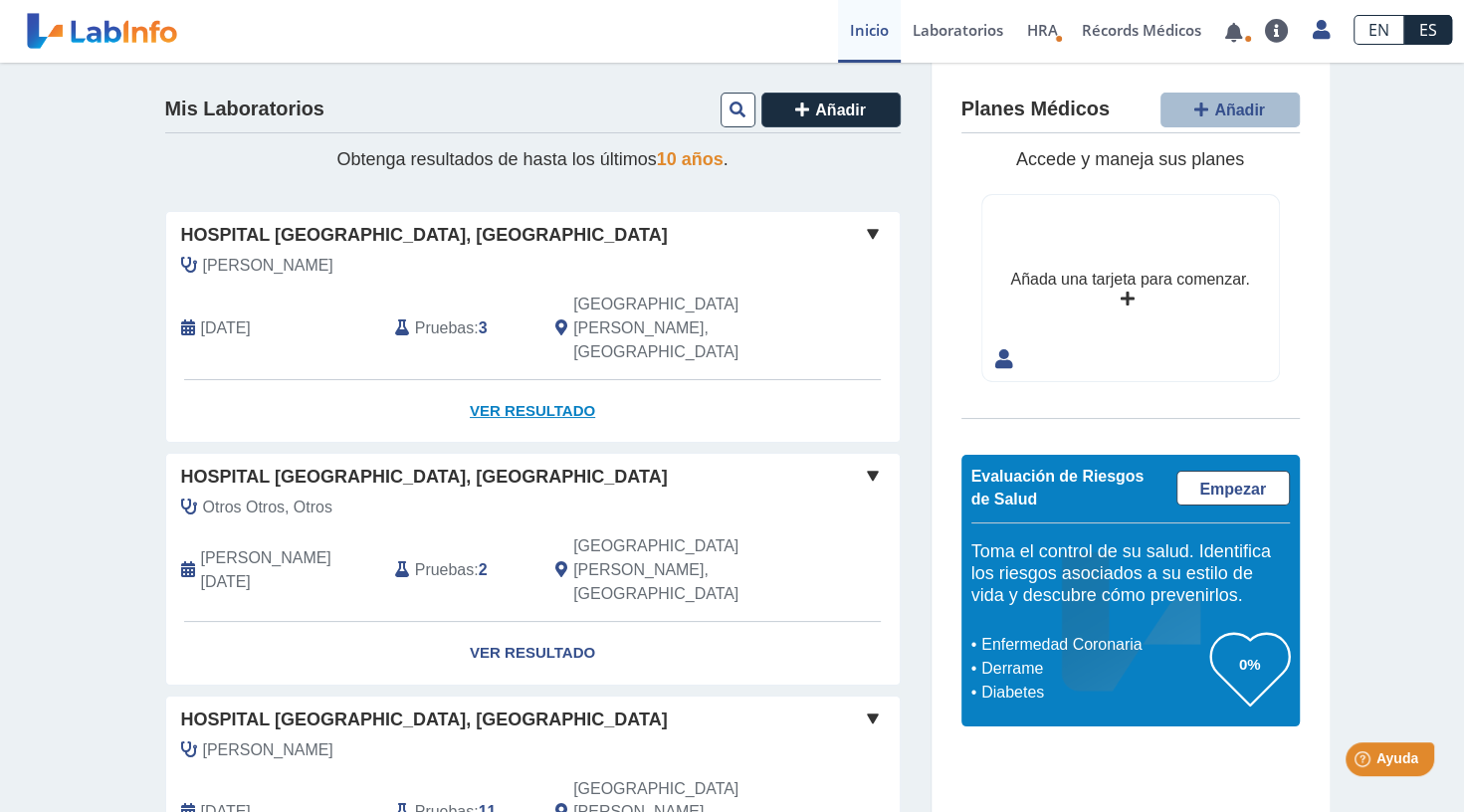 click on "Ver Resultado" 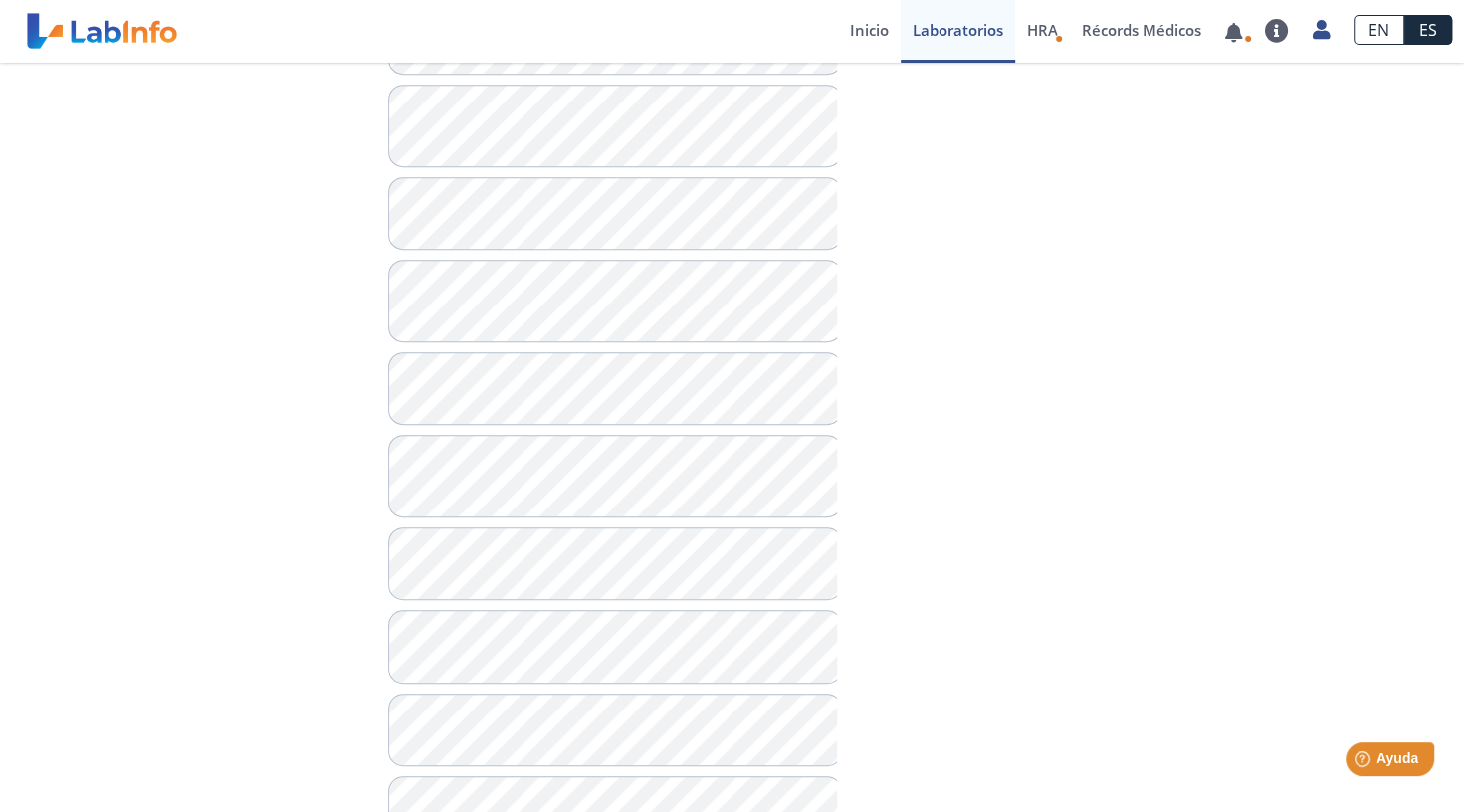 scroll, scrollTop: 796, scrollLeft: 0, axis: vertical 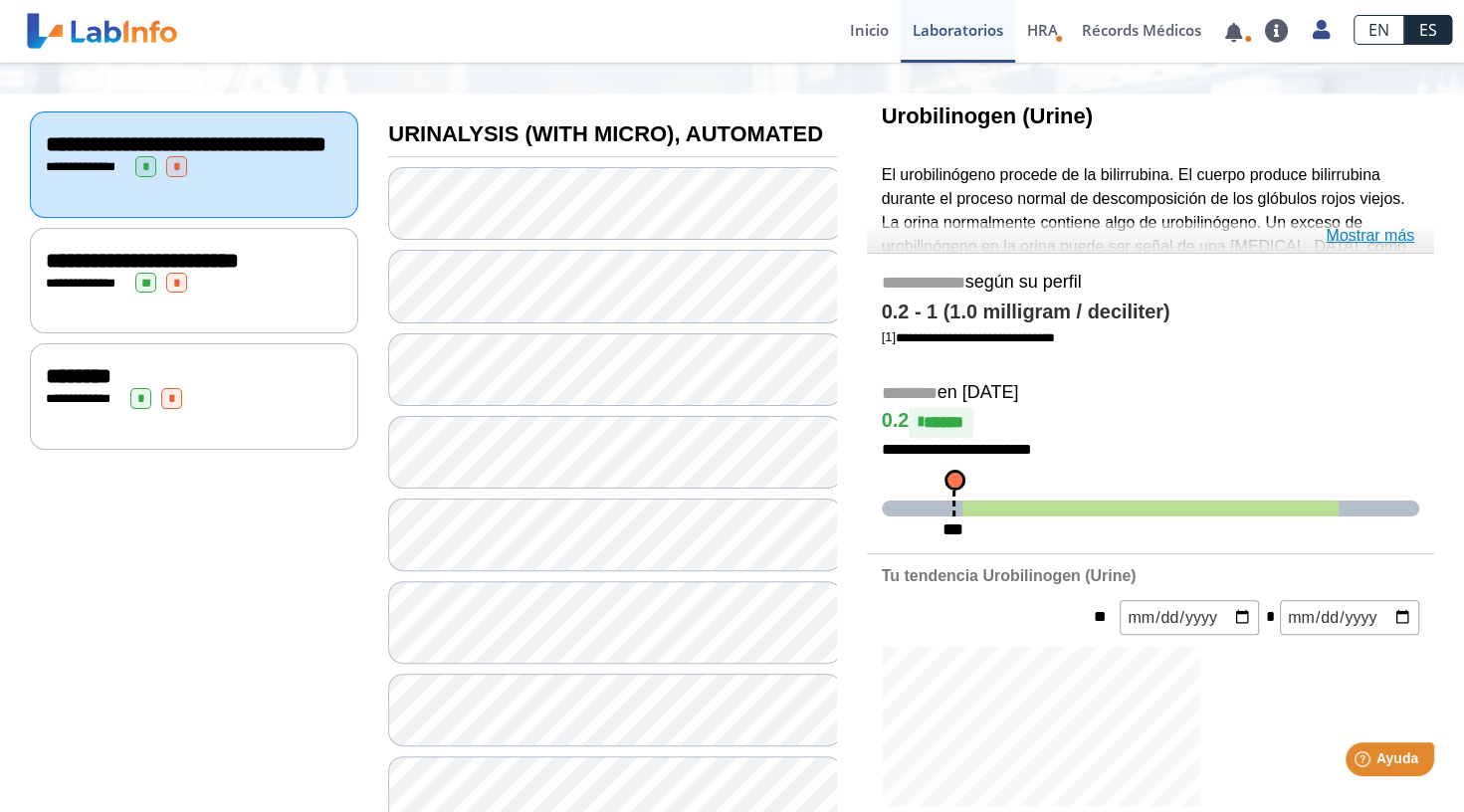click on "Mostrar más" 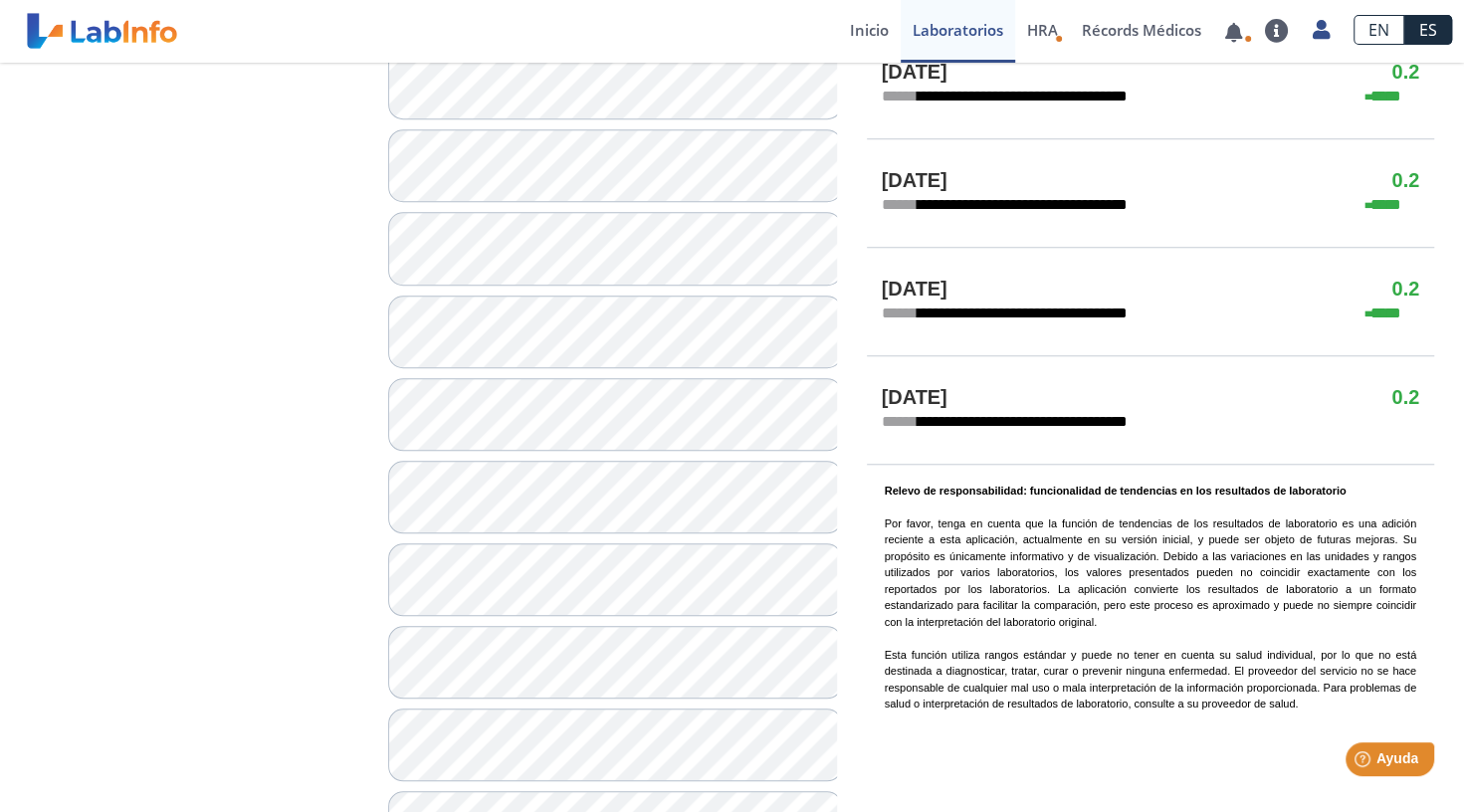 scroll, scrollTop: 1194, scrollLeft: 0, axis: vertical 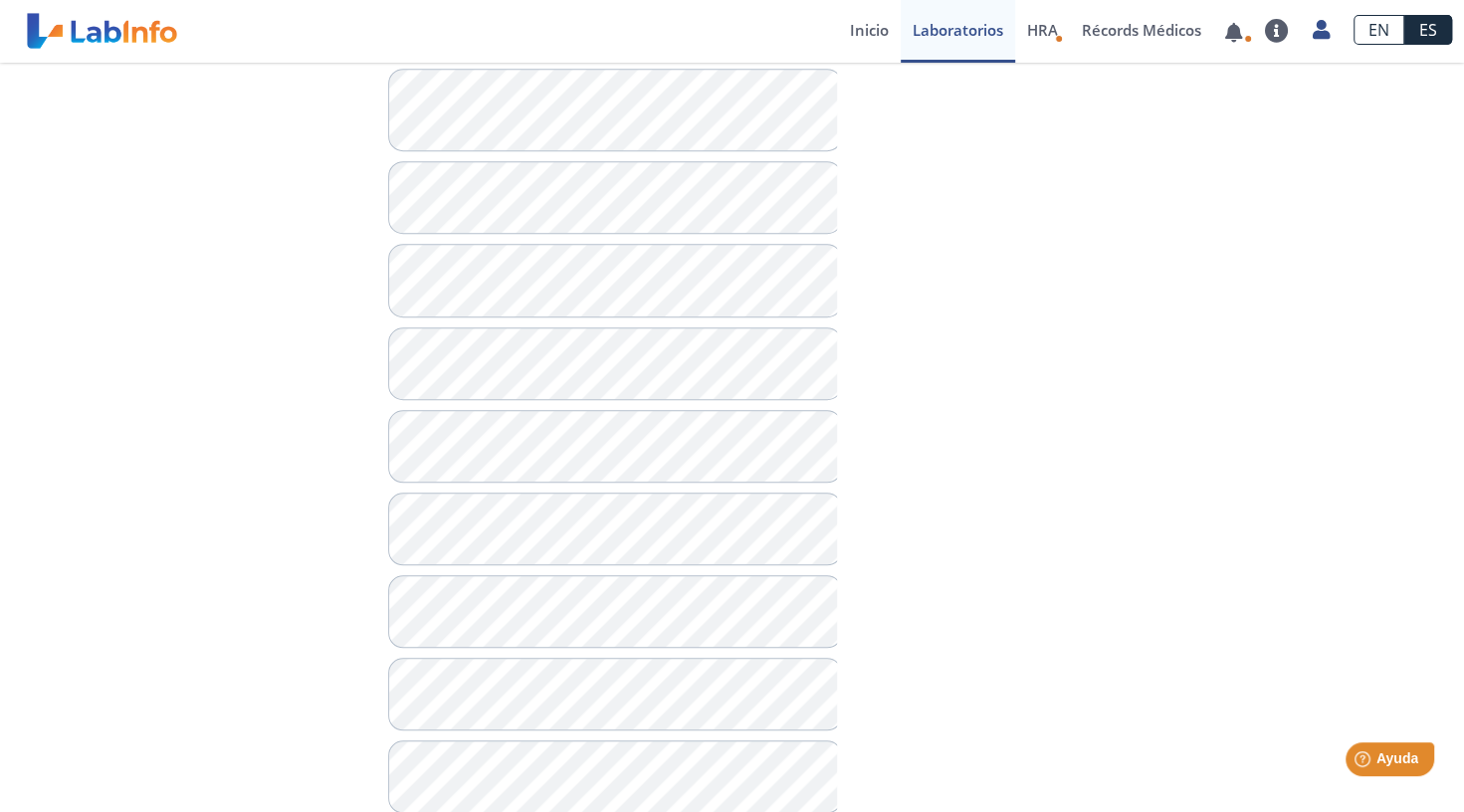 drag, startPoint x: 342, startPoint y: 268, endPoint x: 493, endPoint y: 323, distance: 160.7047 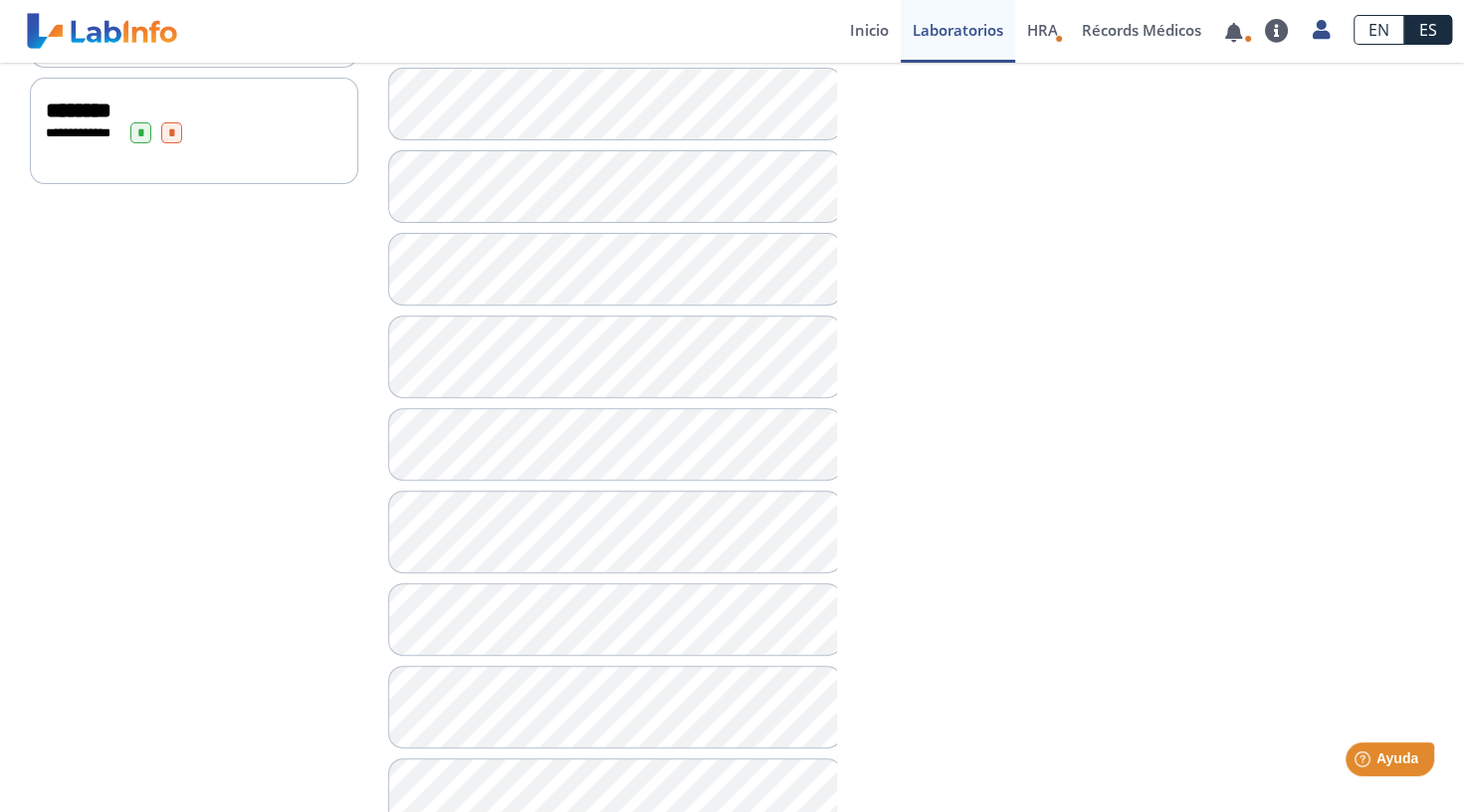 scroll, scrollTop: 563, scrollLeft: 0, axis: vertical 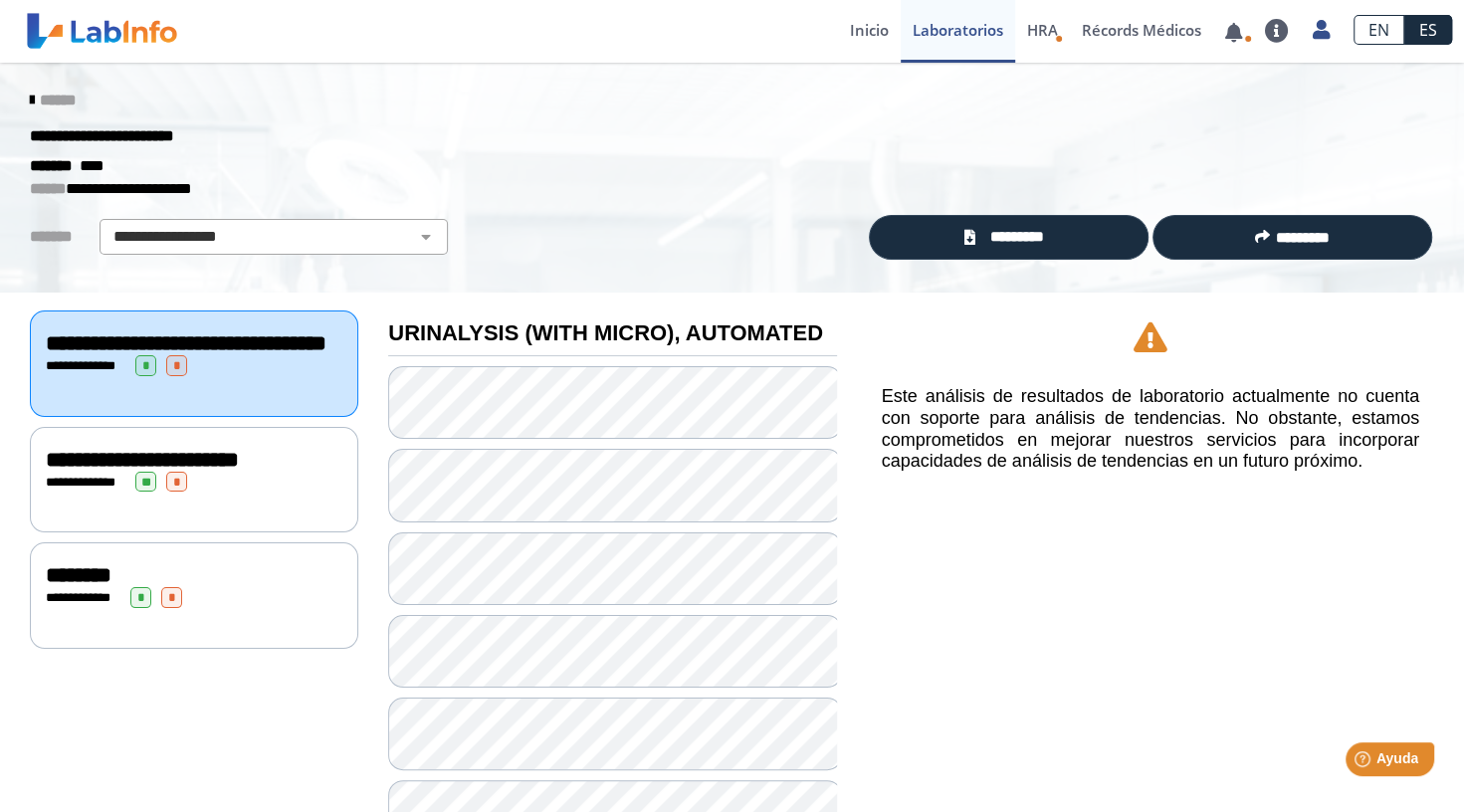 click on "*" 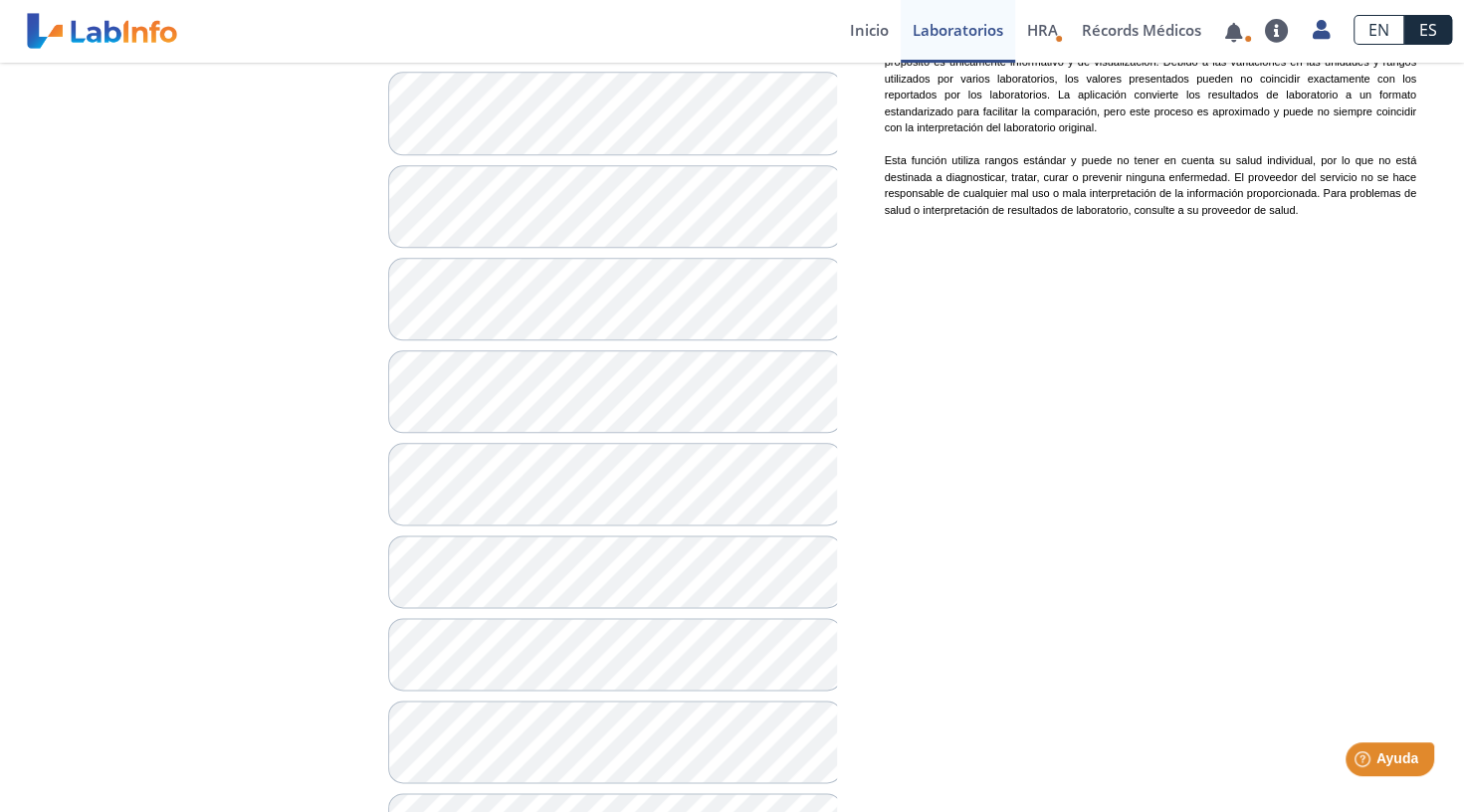 scroll, scrollTop: 1696, scrollLeft: 0, axis: vertical 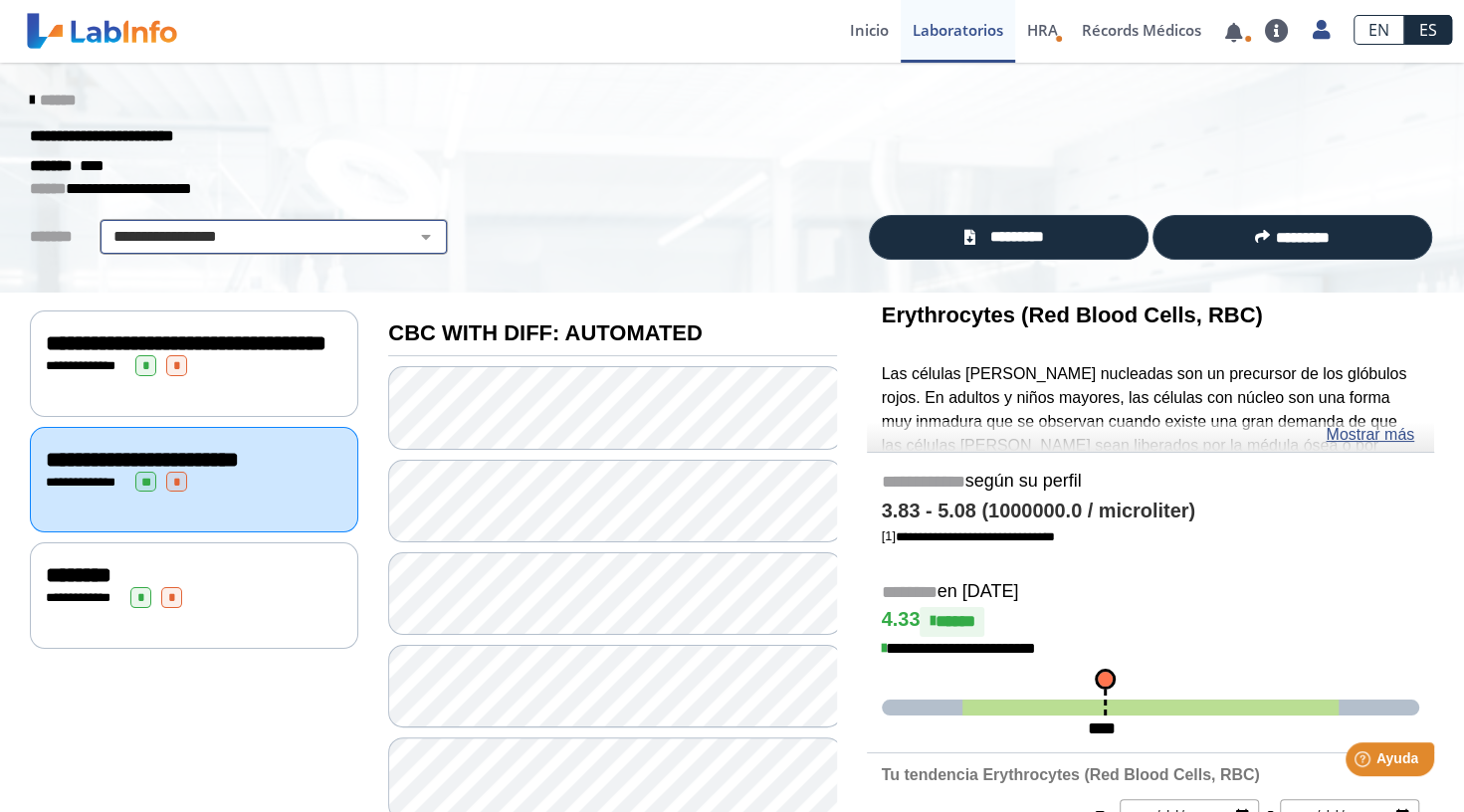 click on "**********" 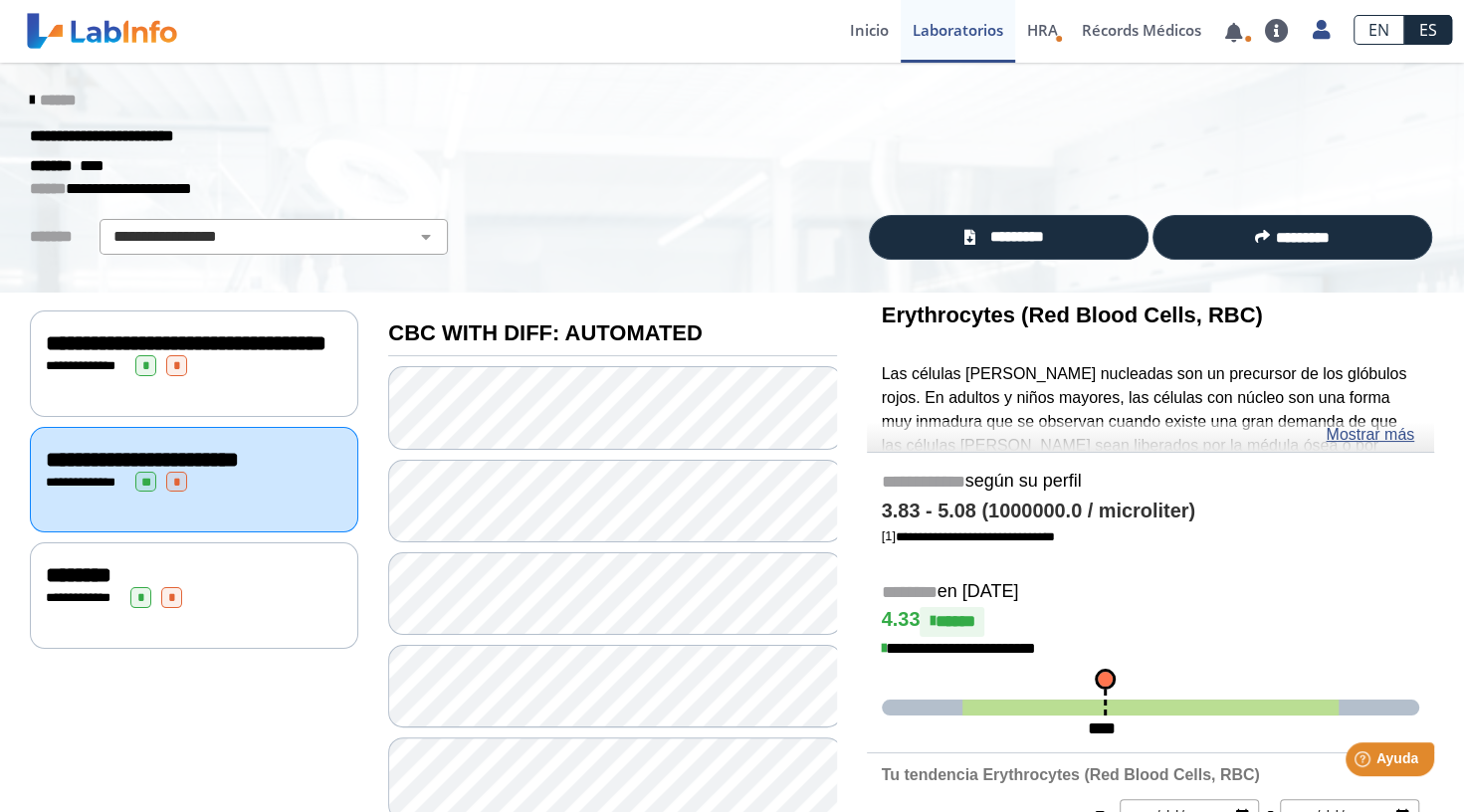 click on "**********" 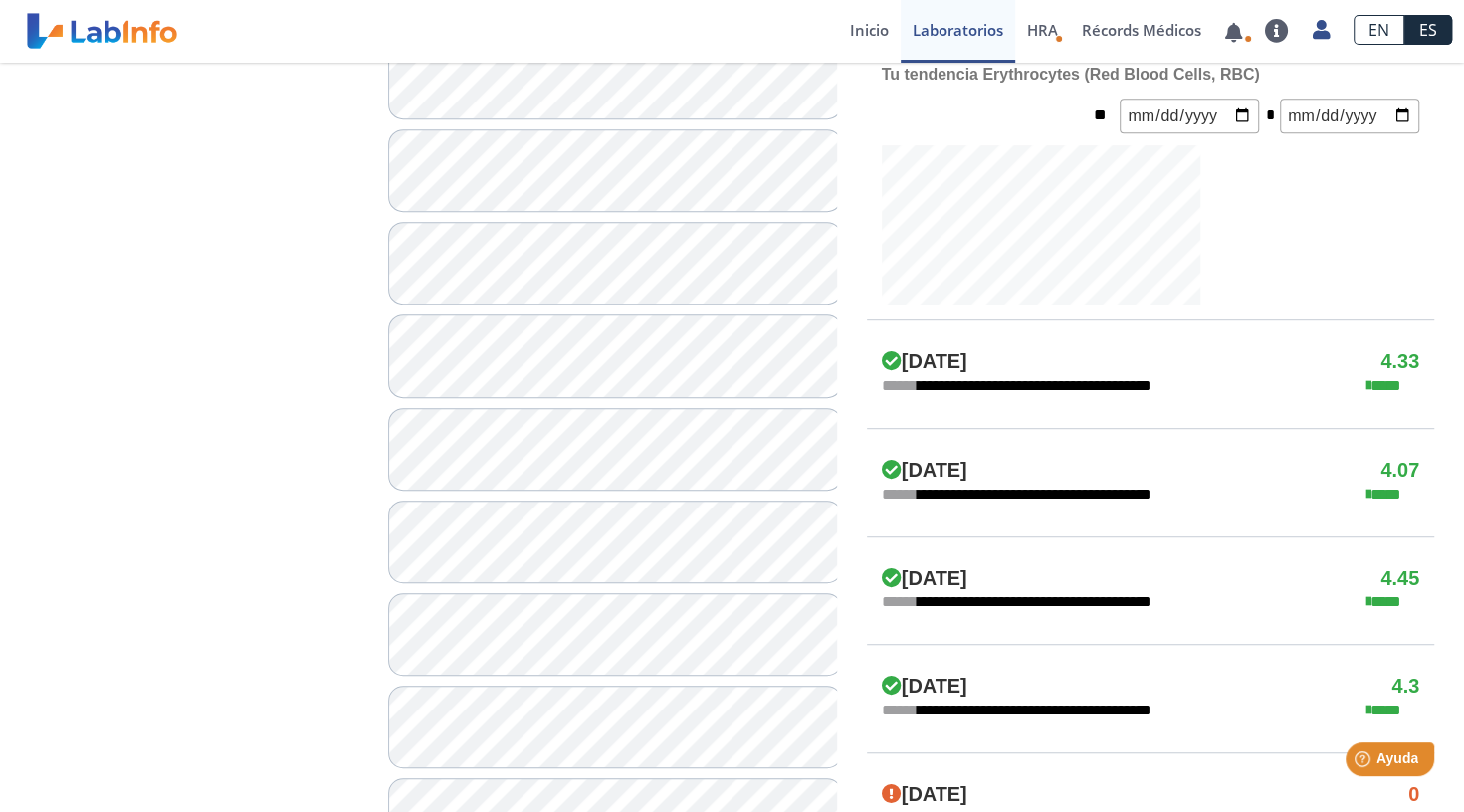 scroll, scrollTop: 0, scrollLeft: 0, axis: both 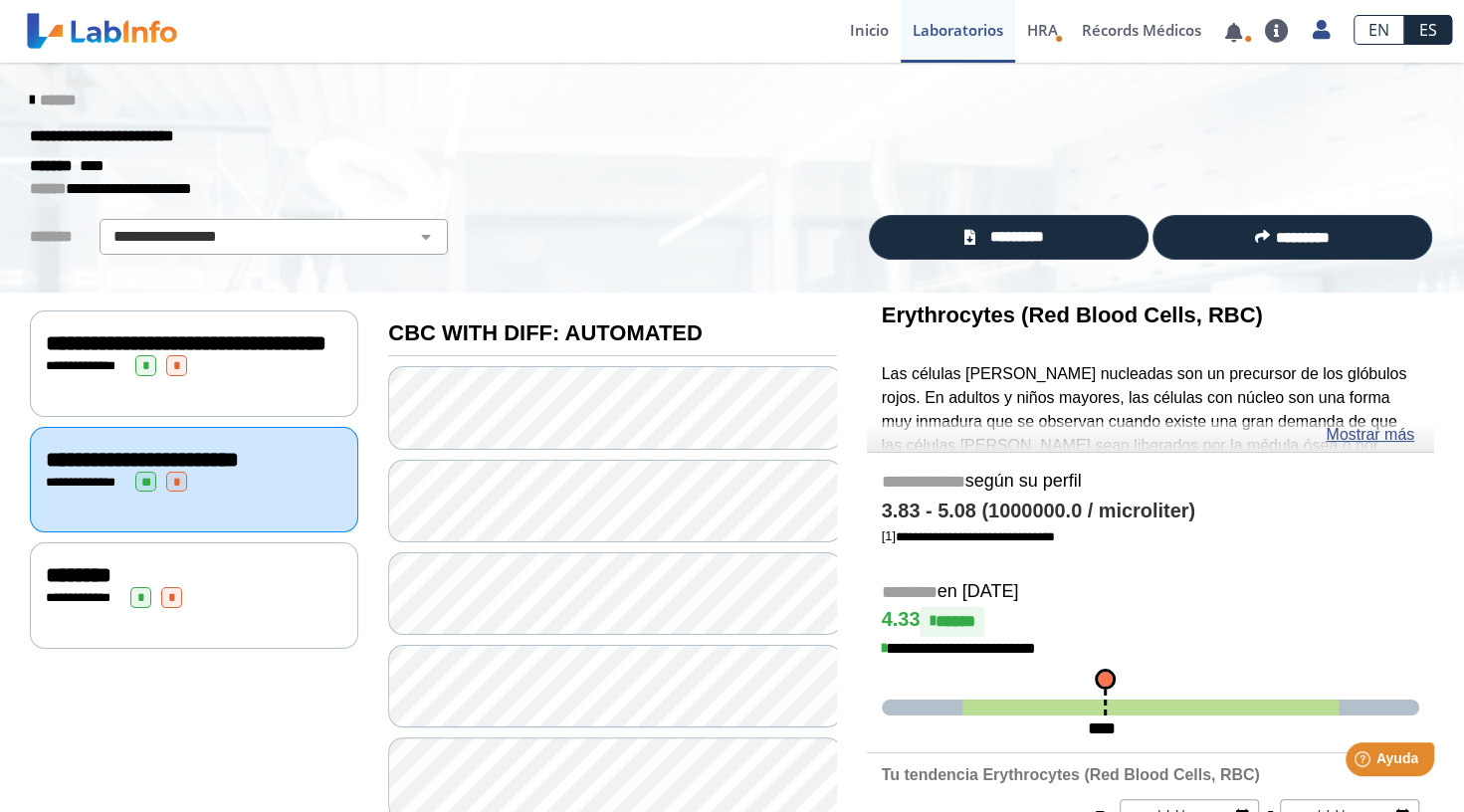 click on "**********" 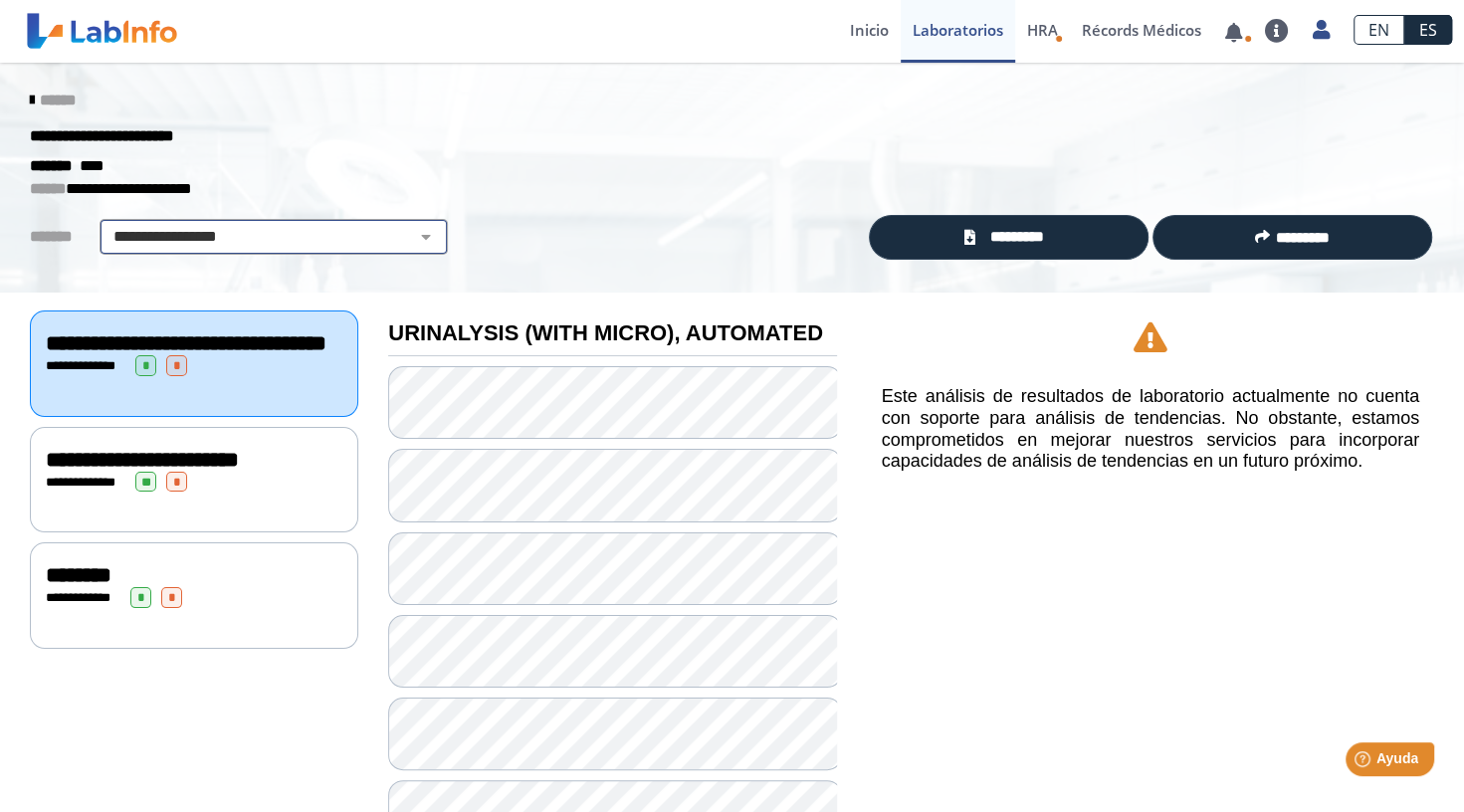 click on "**********" 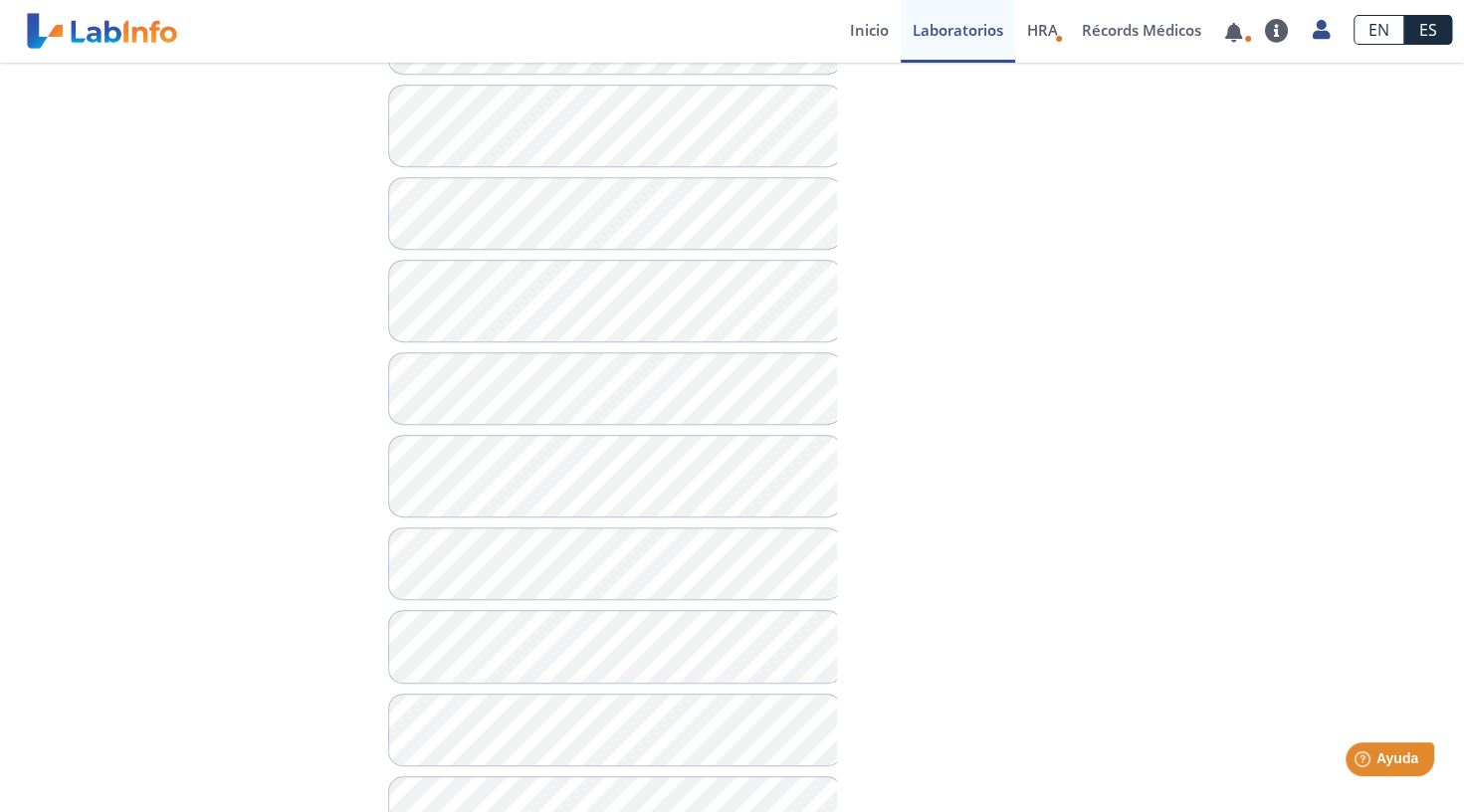 scroll, scrollTop: 796, scrollLeft: 0, axis: vertical 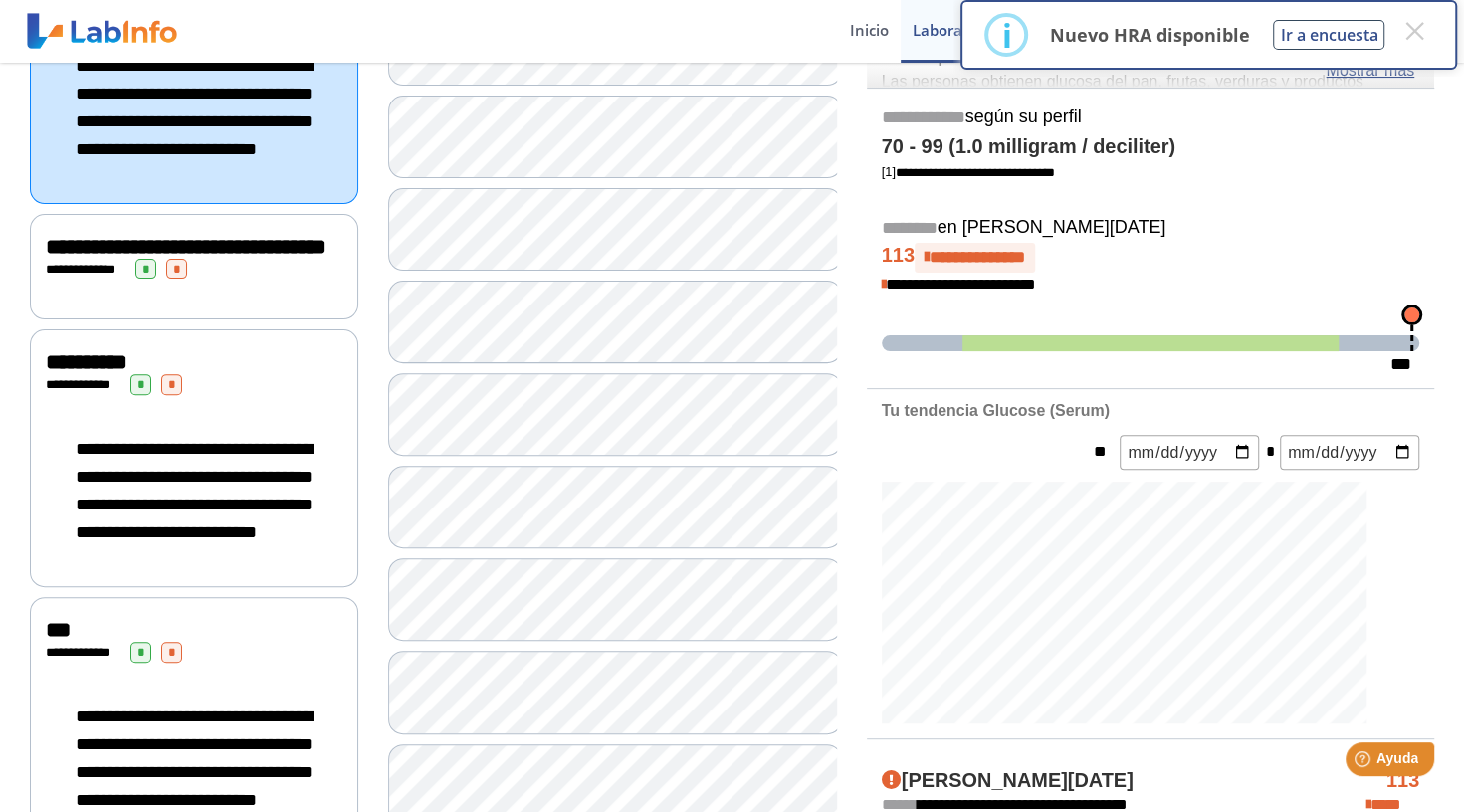 click on "**********" 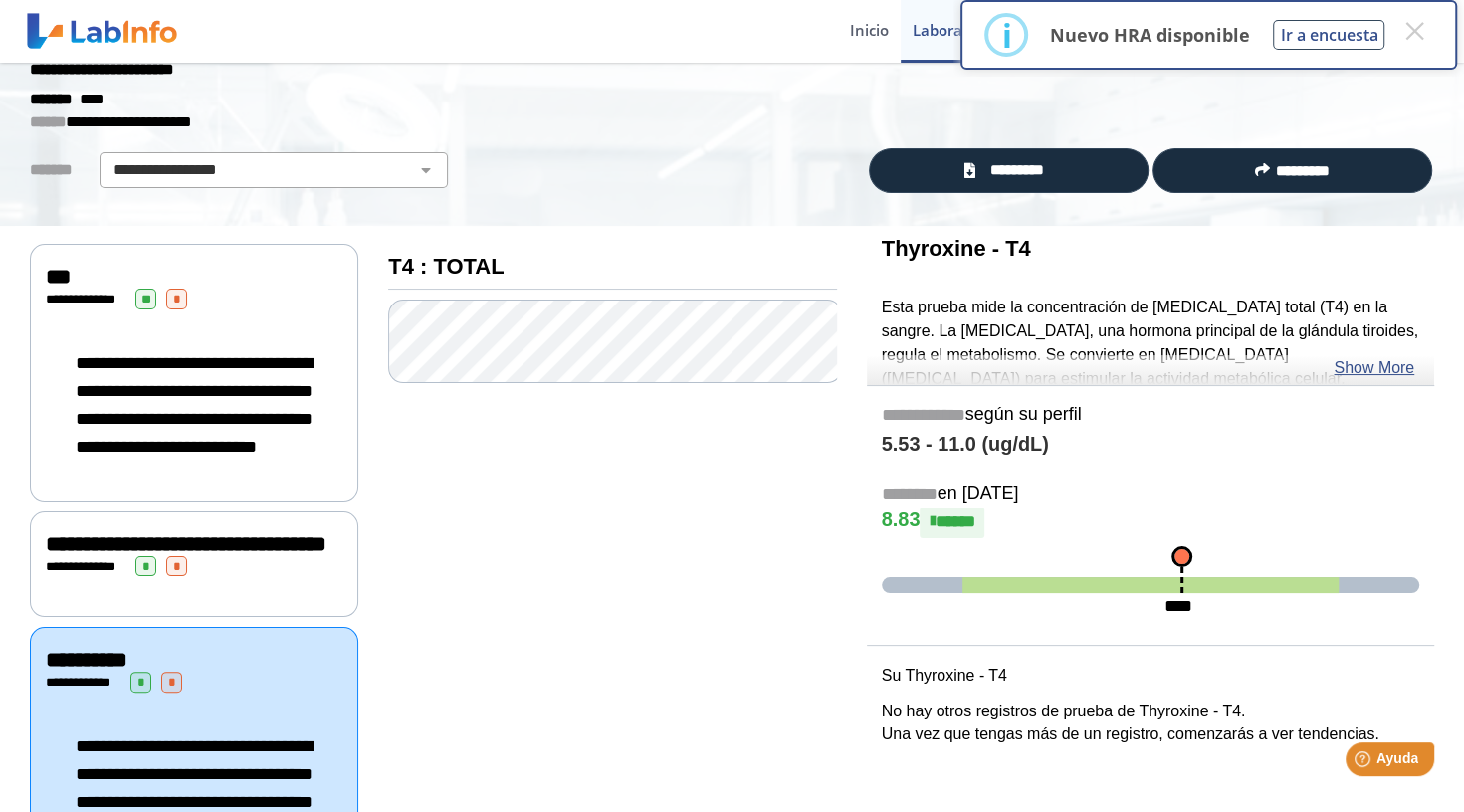 scroll, scrollTop: 165, scrollLeft: 0, axis: vertical 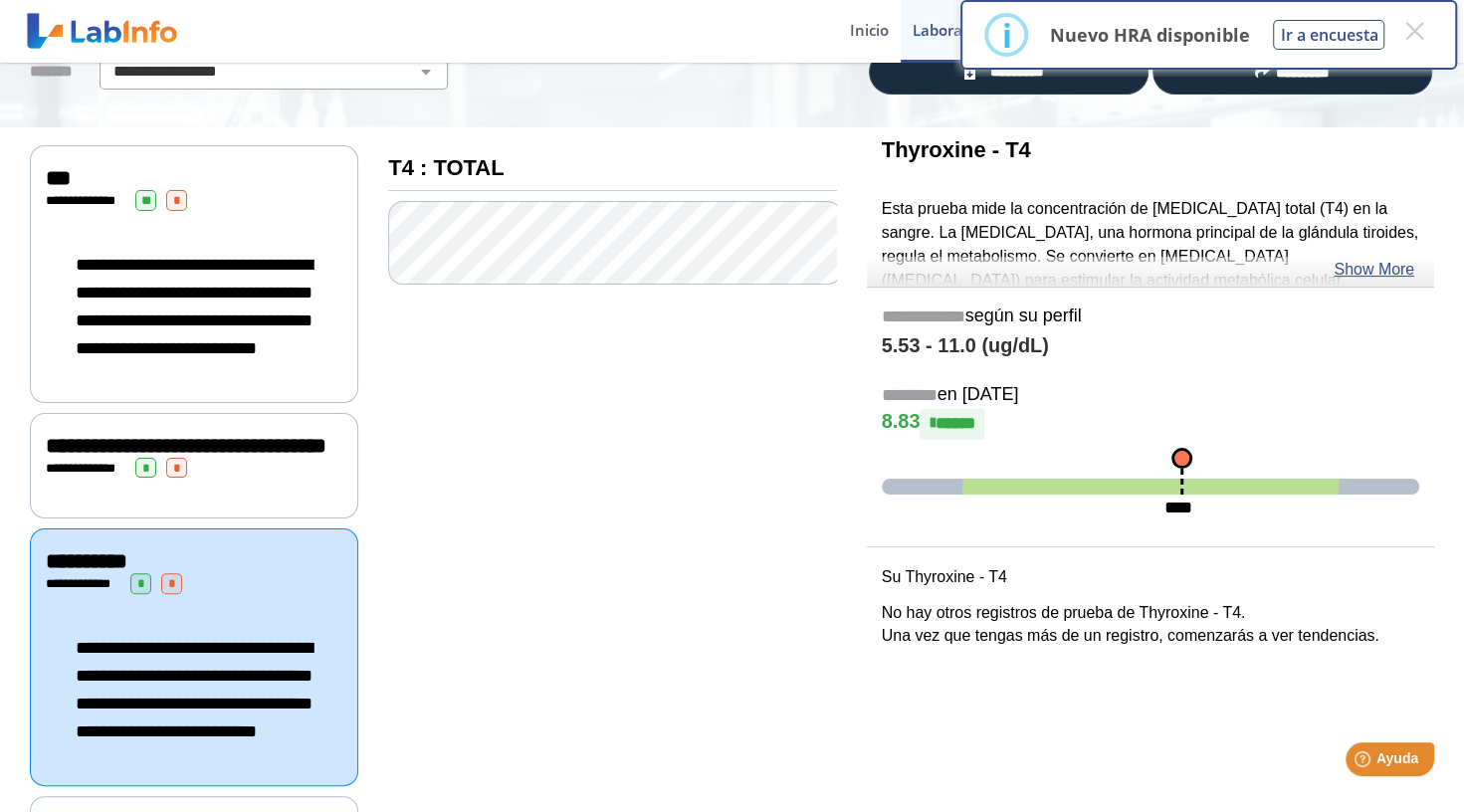 click on "**********" 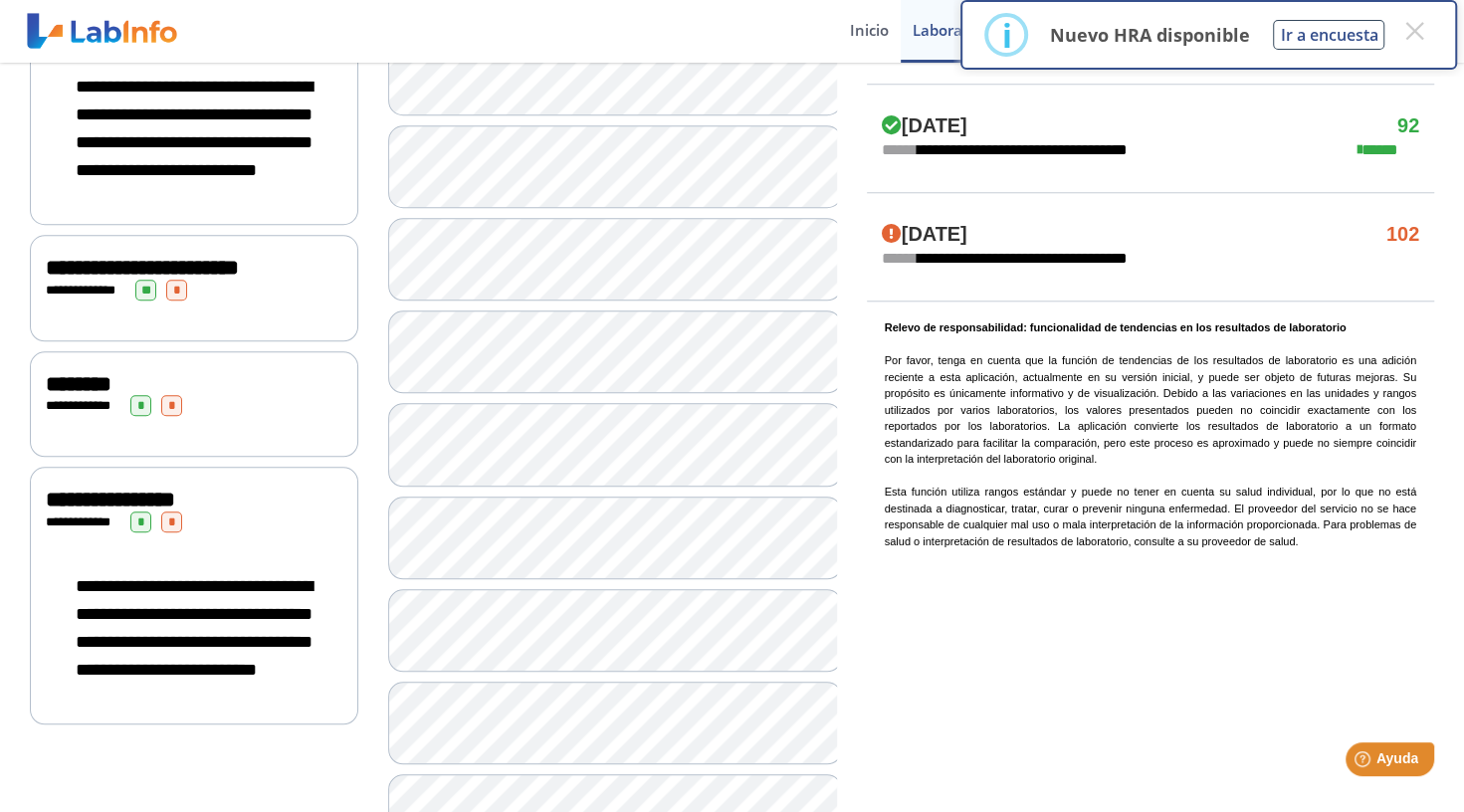 scroll, scrollTop: 1346, scrollLeft: 0, axis: vertical 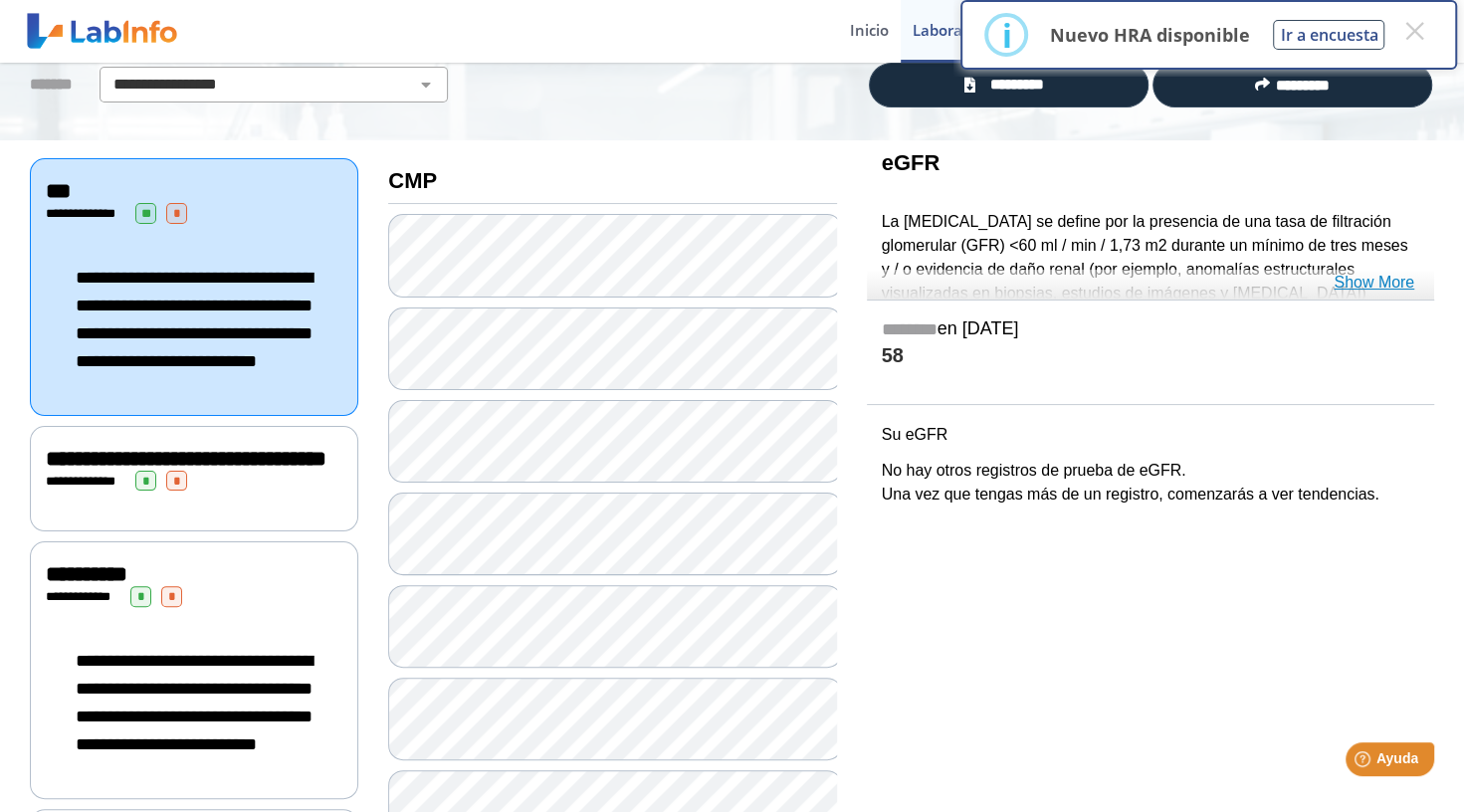 click on "Show More" 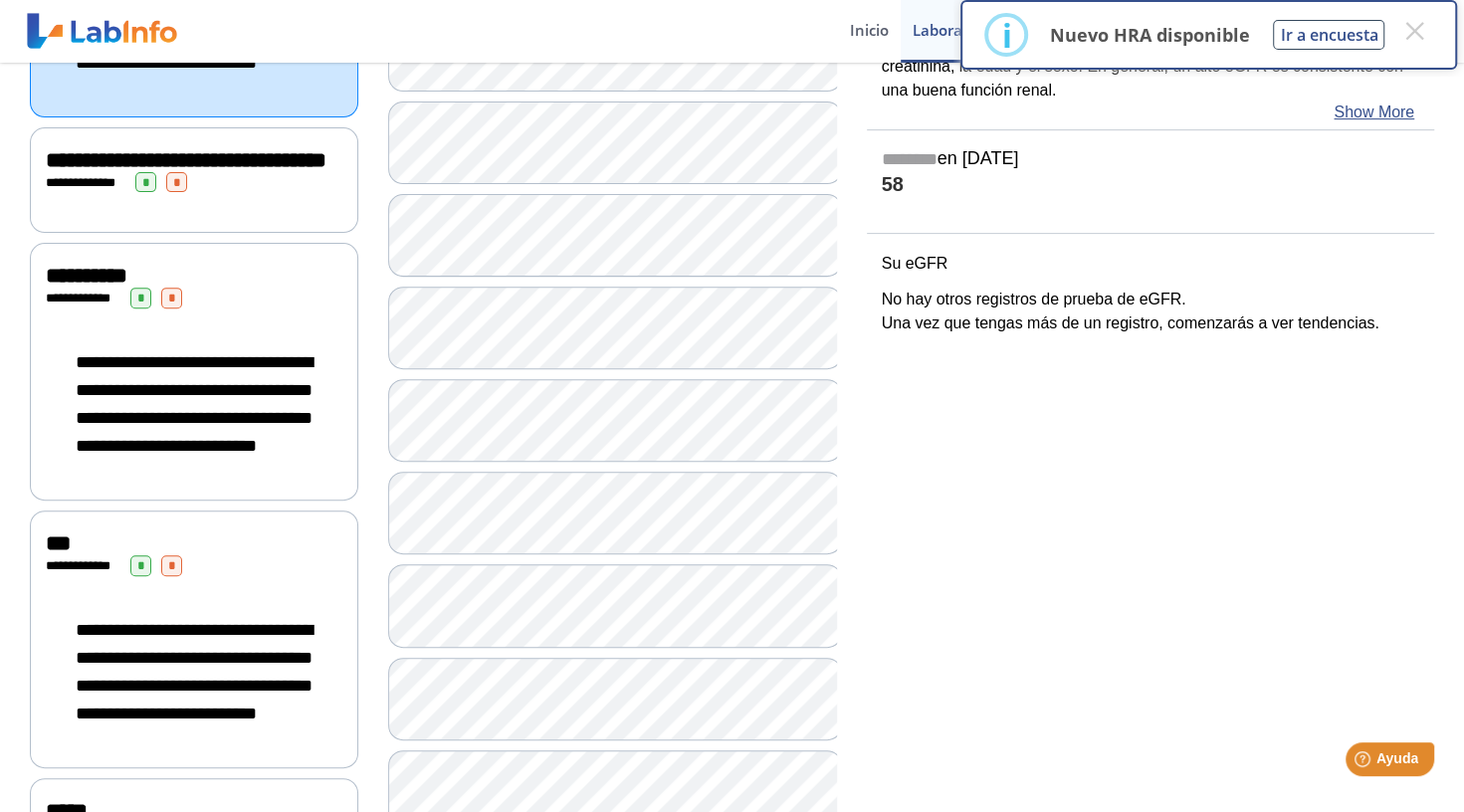 scroll, scrollTop: 351, scrollLeft: 0, axis: vertical 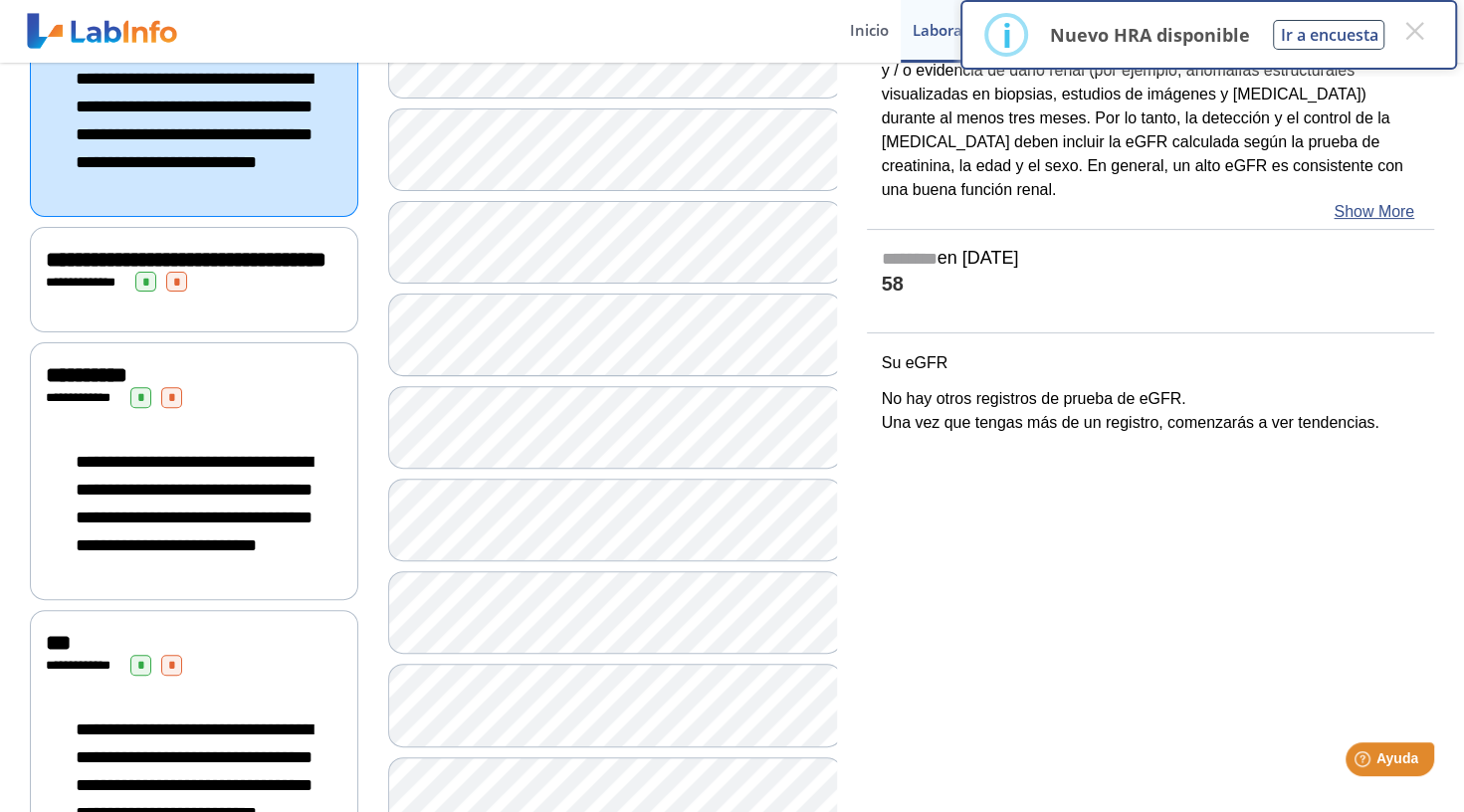 click on "**********" 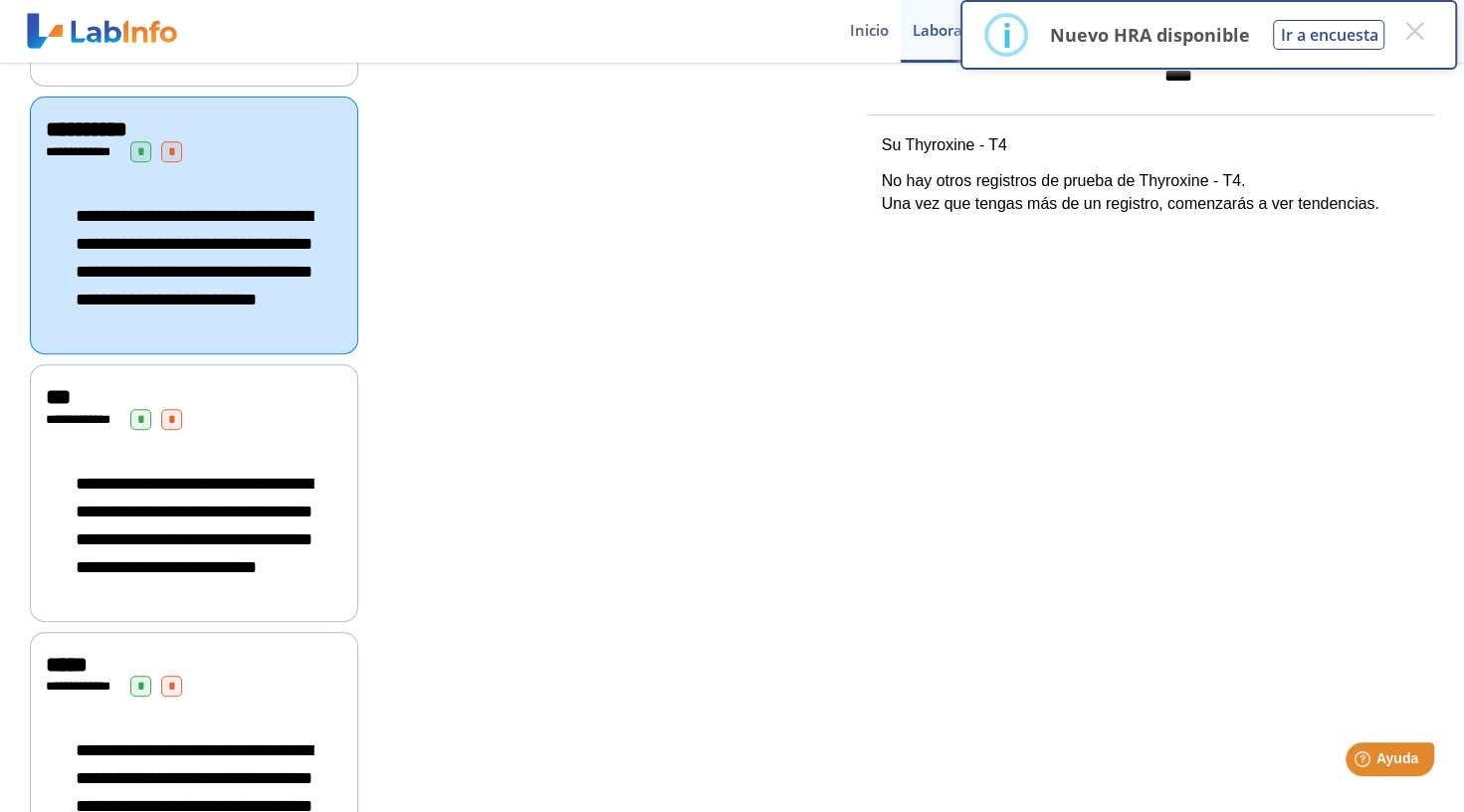 scroll, scrollTop: 696, scrollLeft: 0, axis: vertical 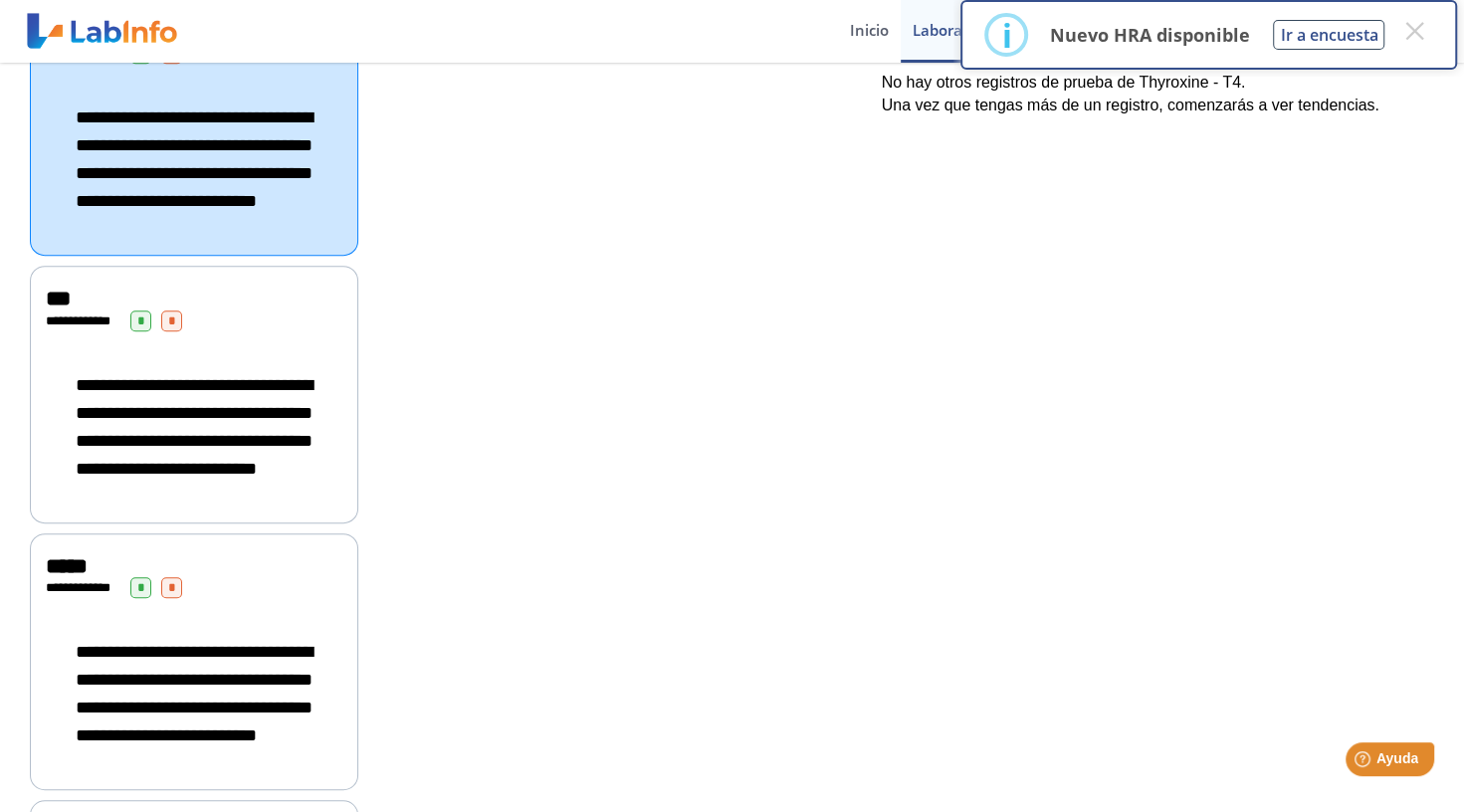 click on "**********" 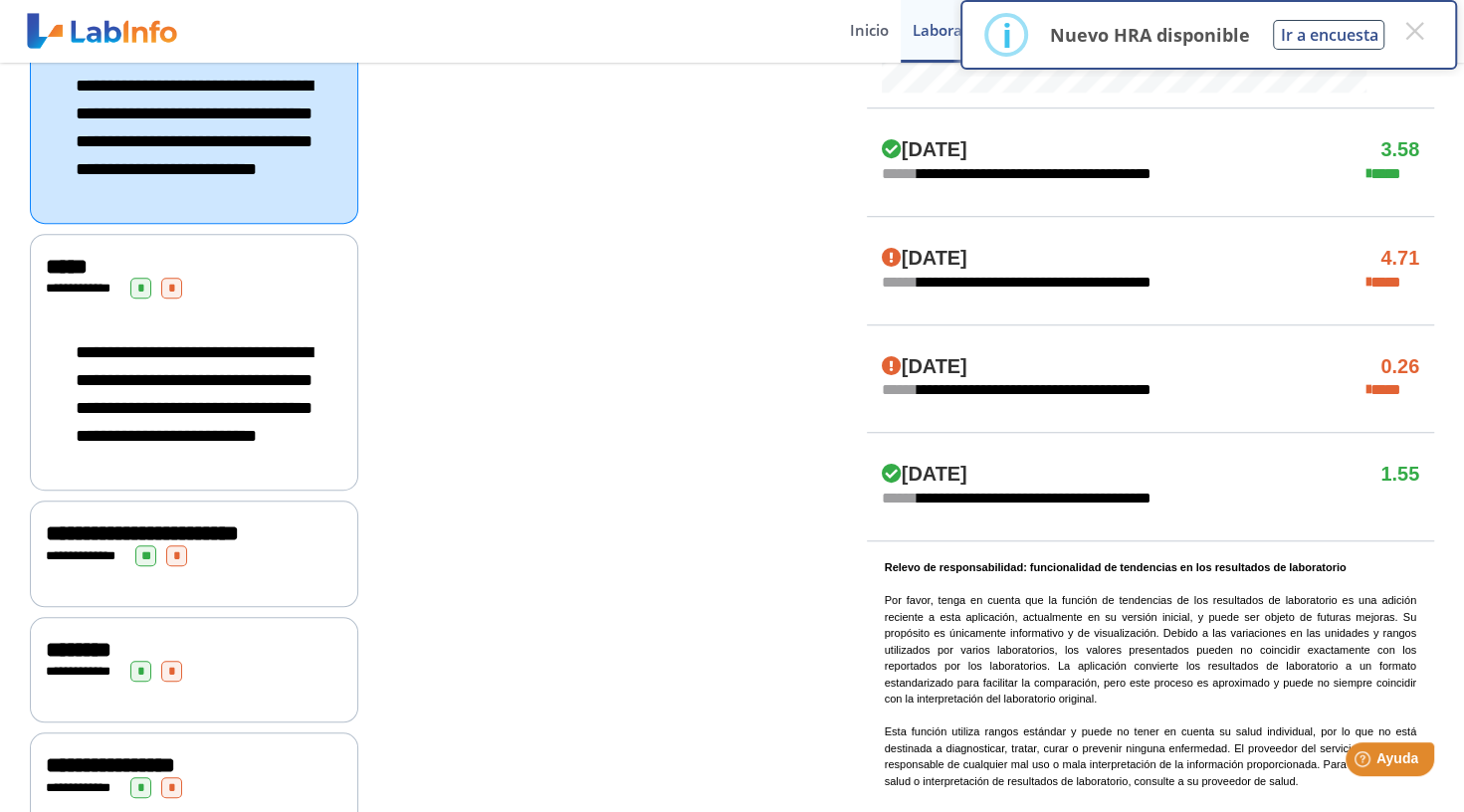 click on "**********" 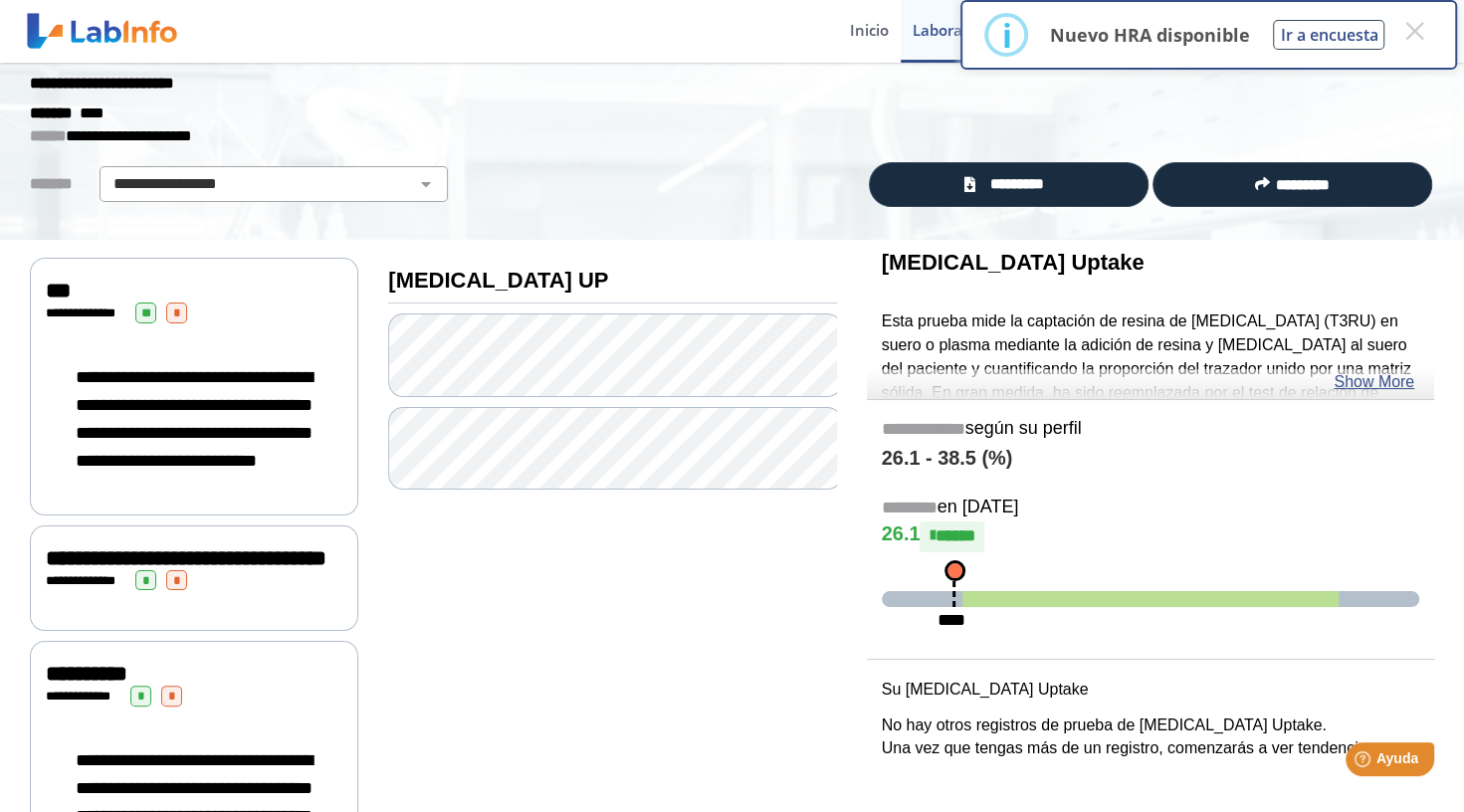 scroll, scrollTop: 0, scrollLeft: 0, axis: both 